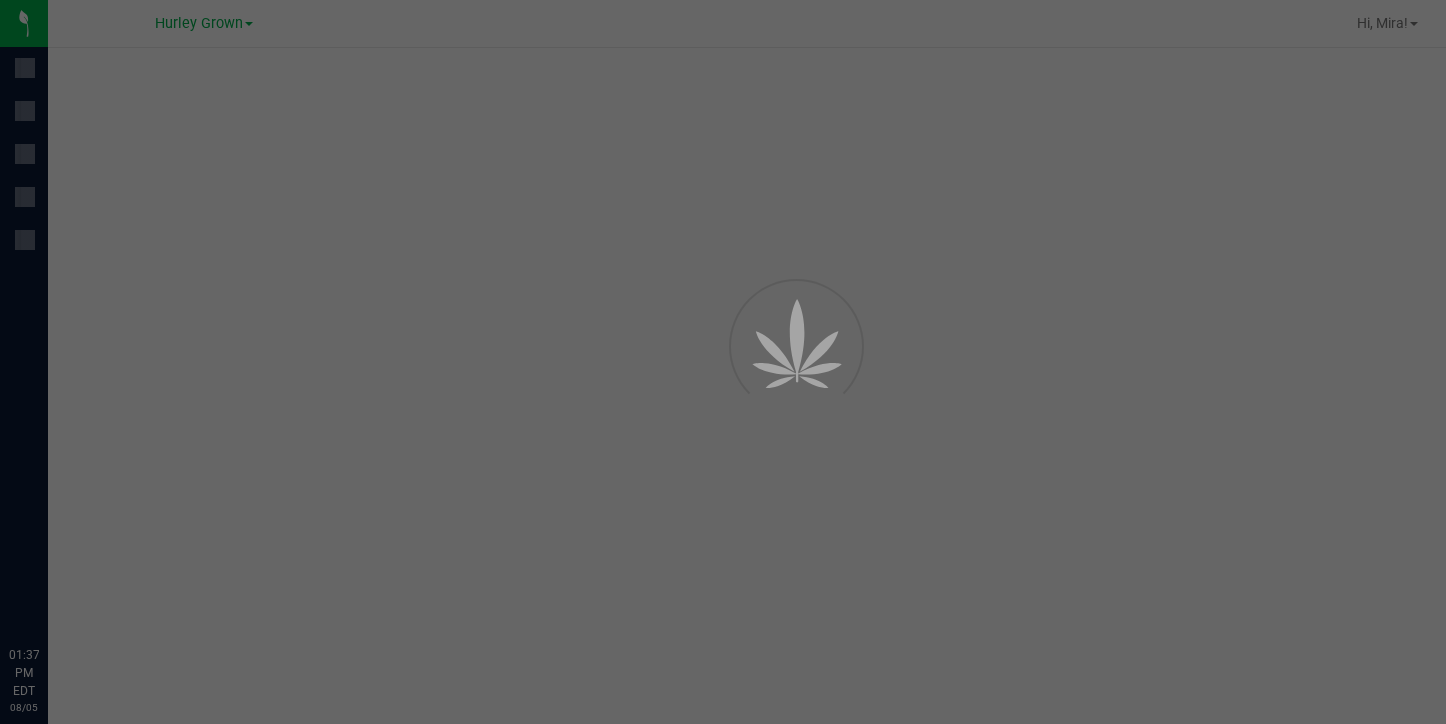 scroll, scrollTop: 0, scrollLeft: 0, axis: both 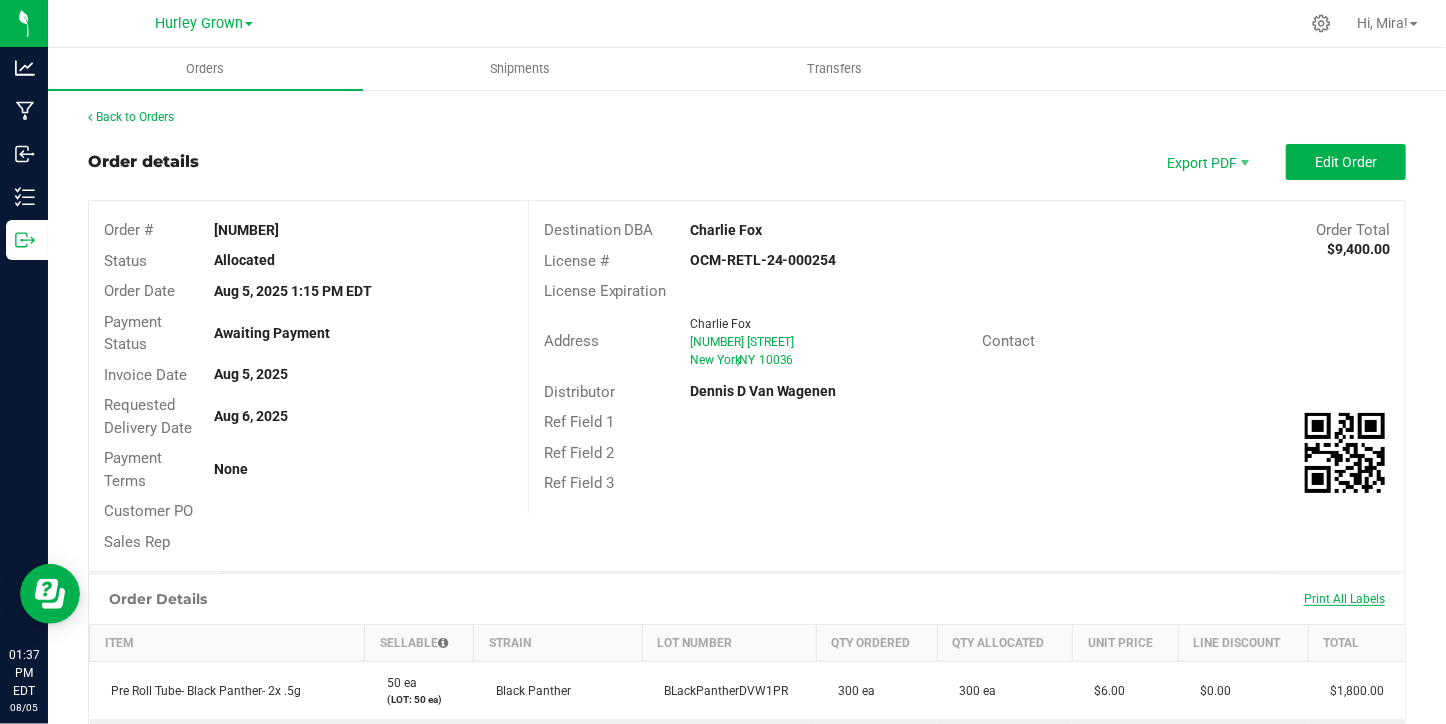 click on "Print All Labels" at bounding box center (1344, 599) 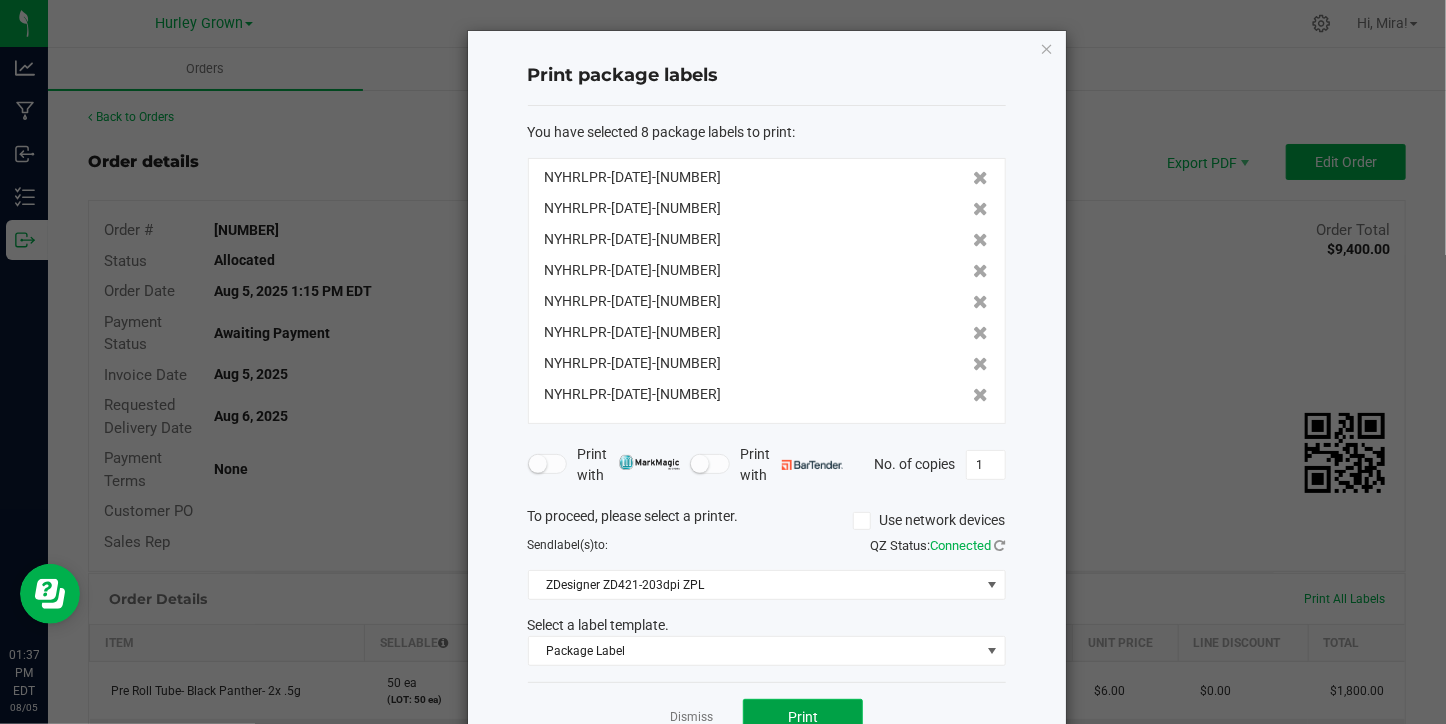click on "Print" 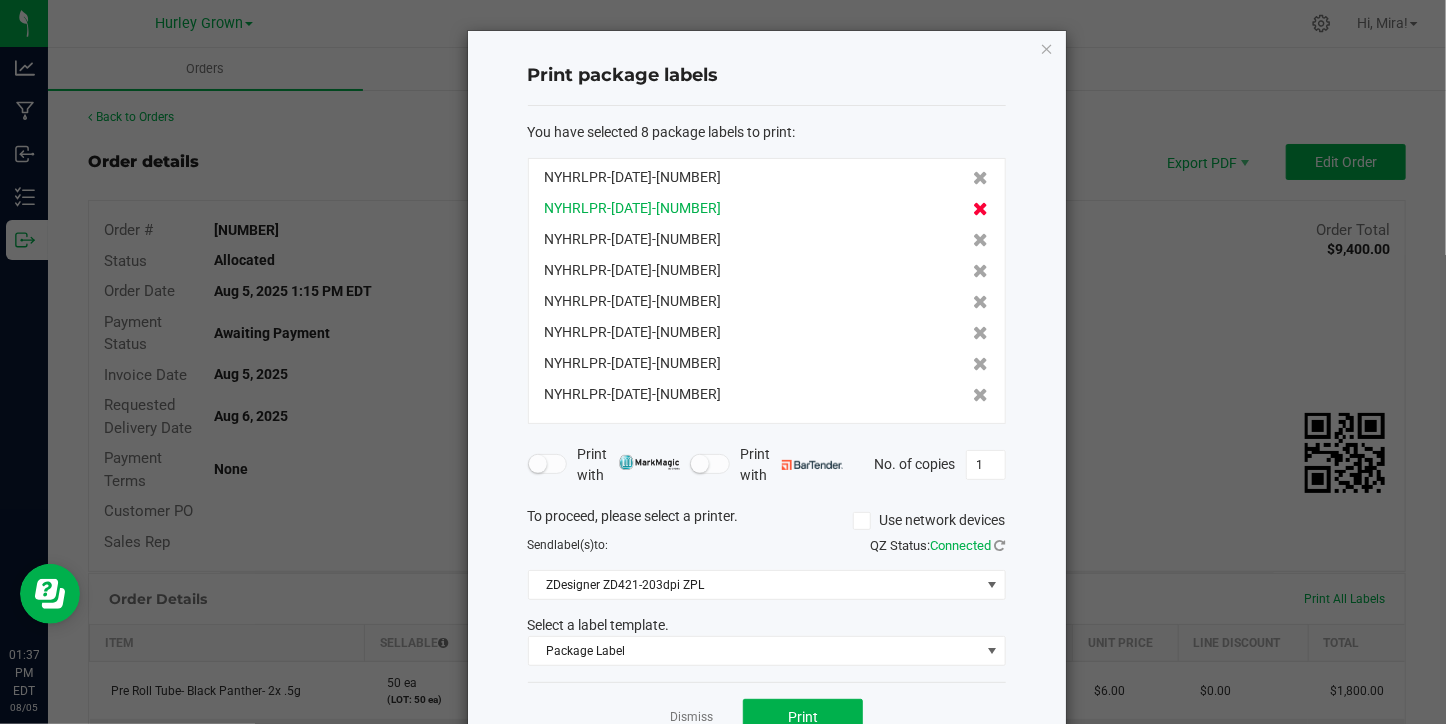click 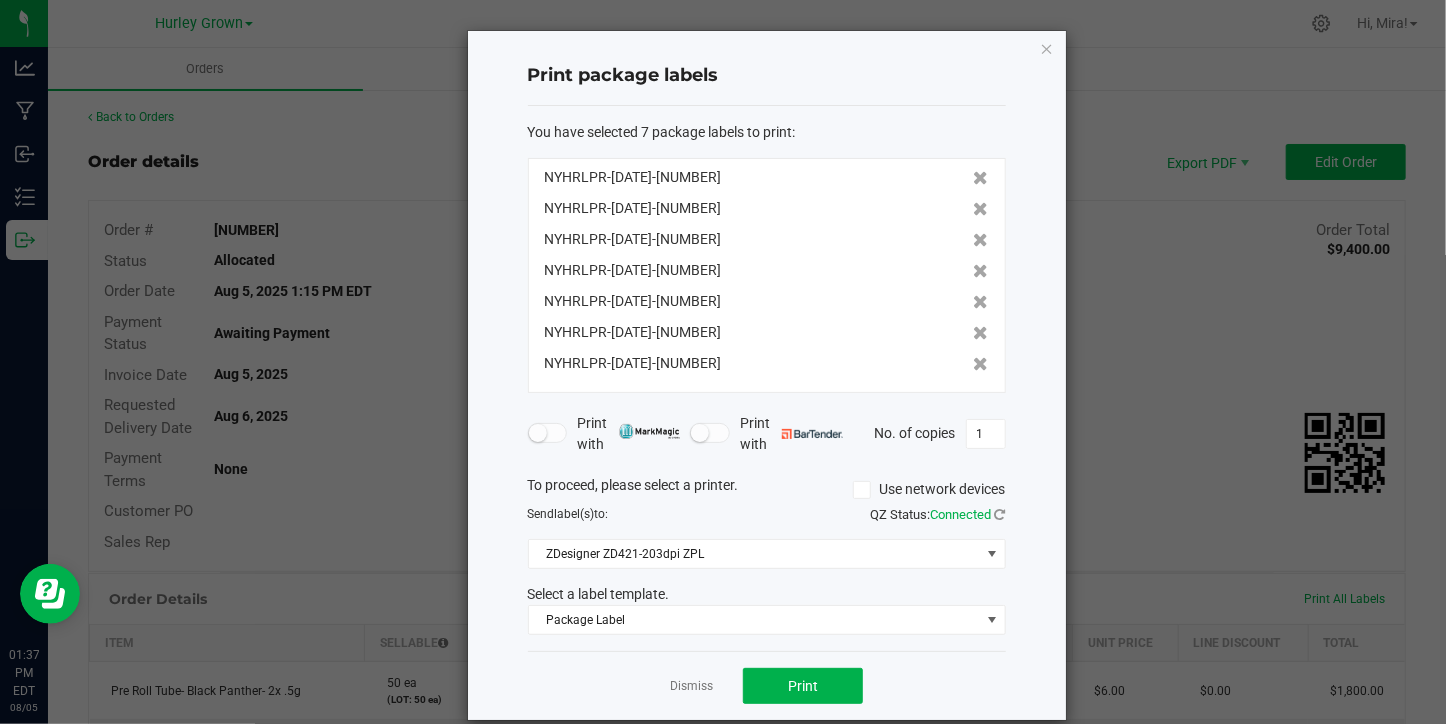 click 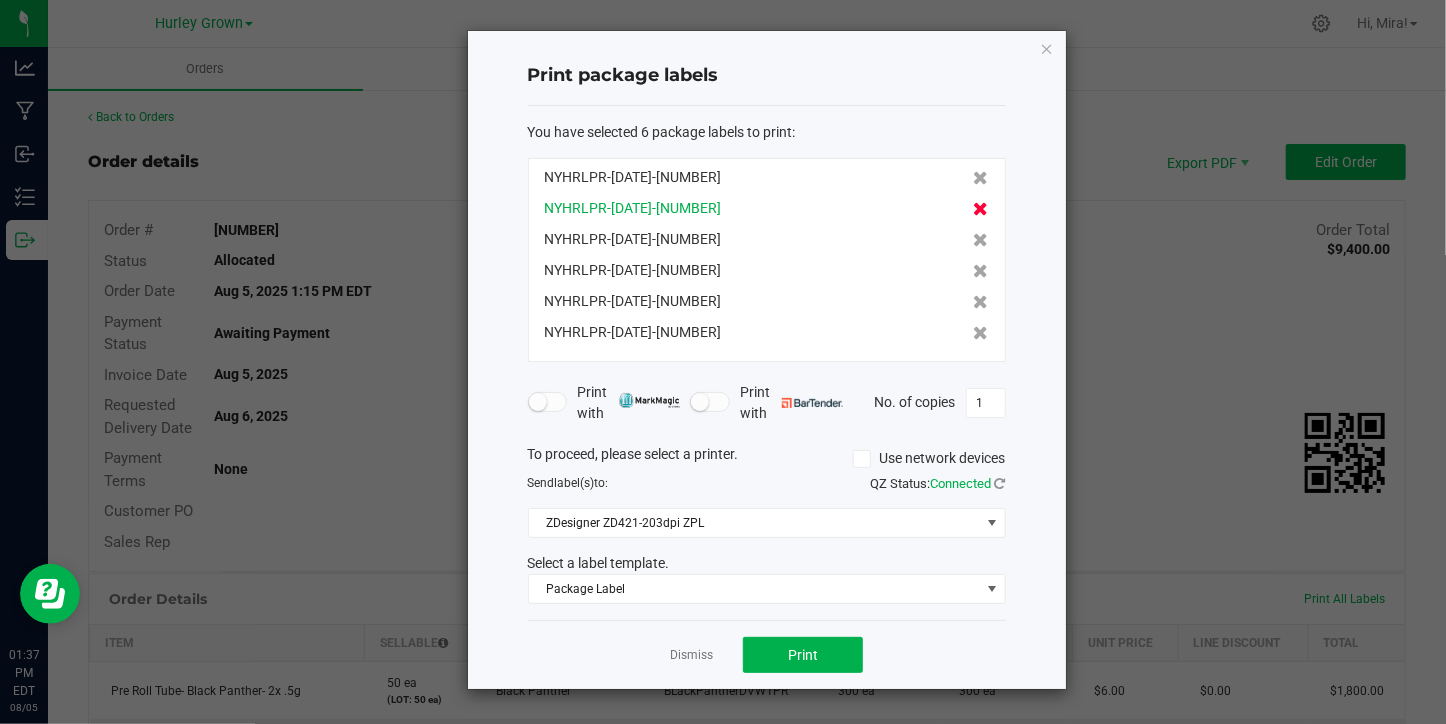 click 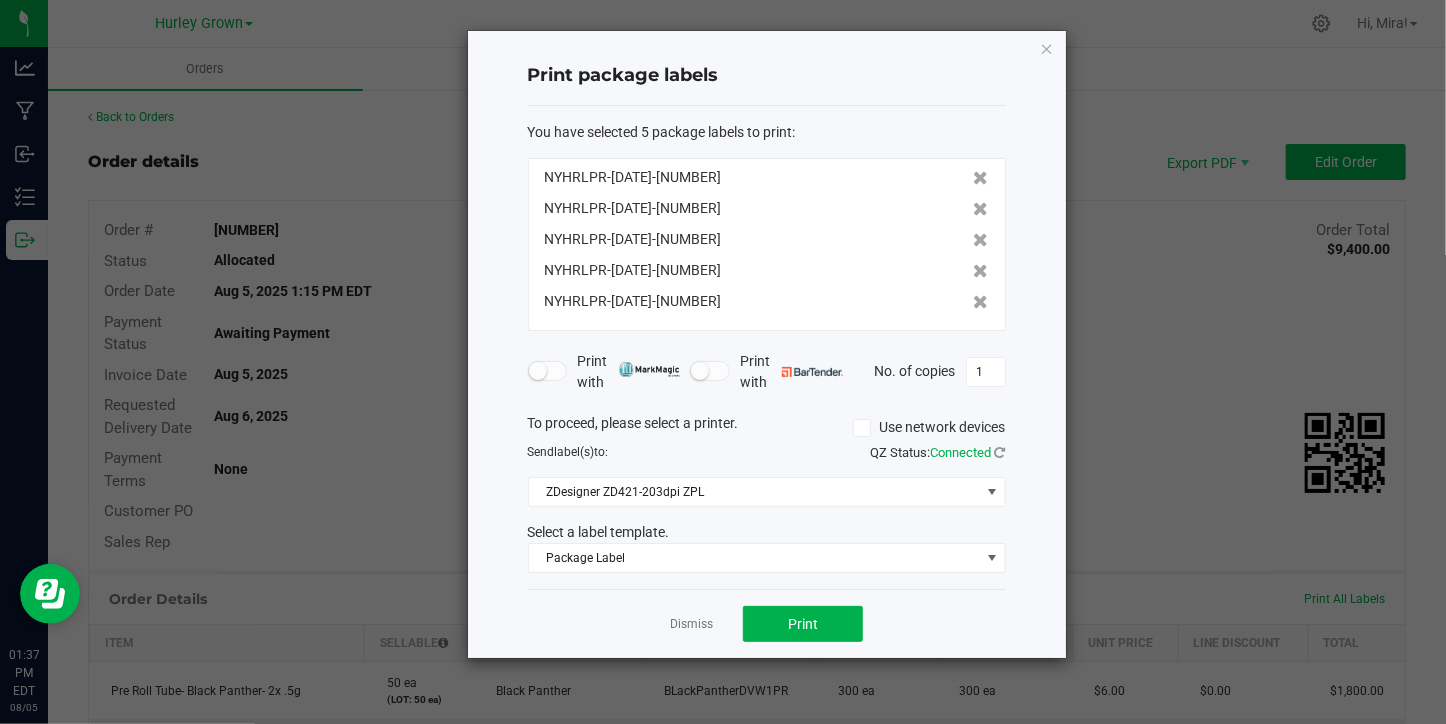 click 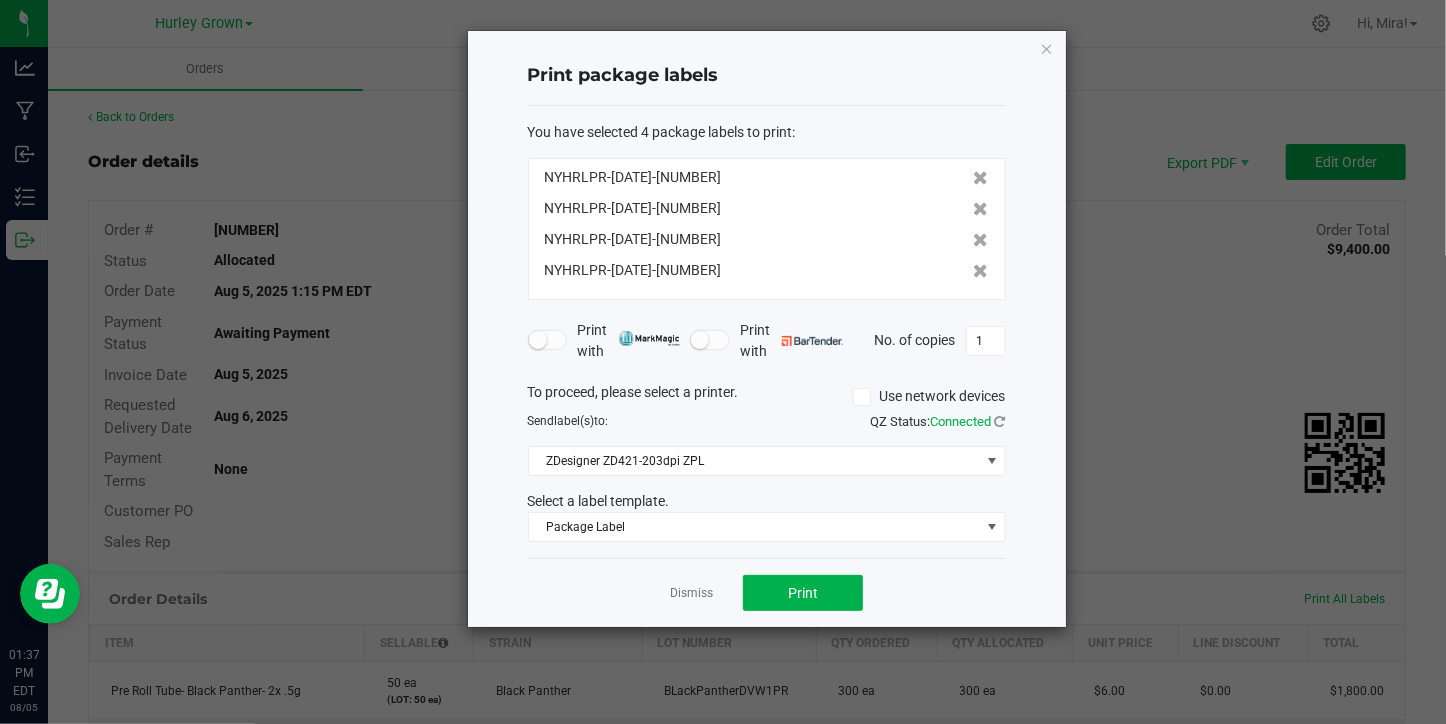 click 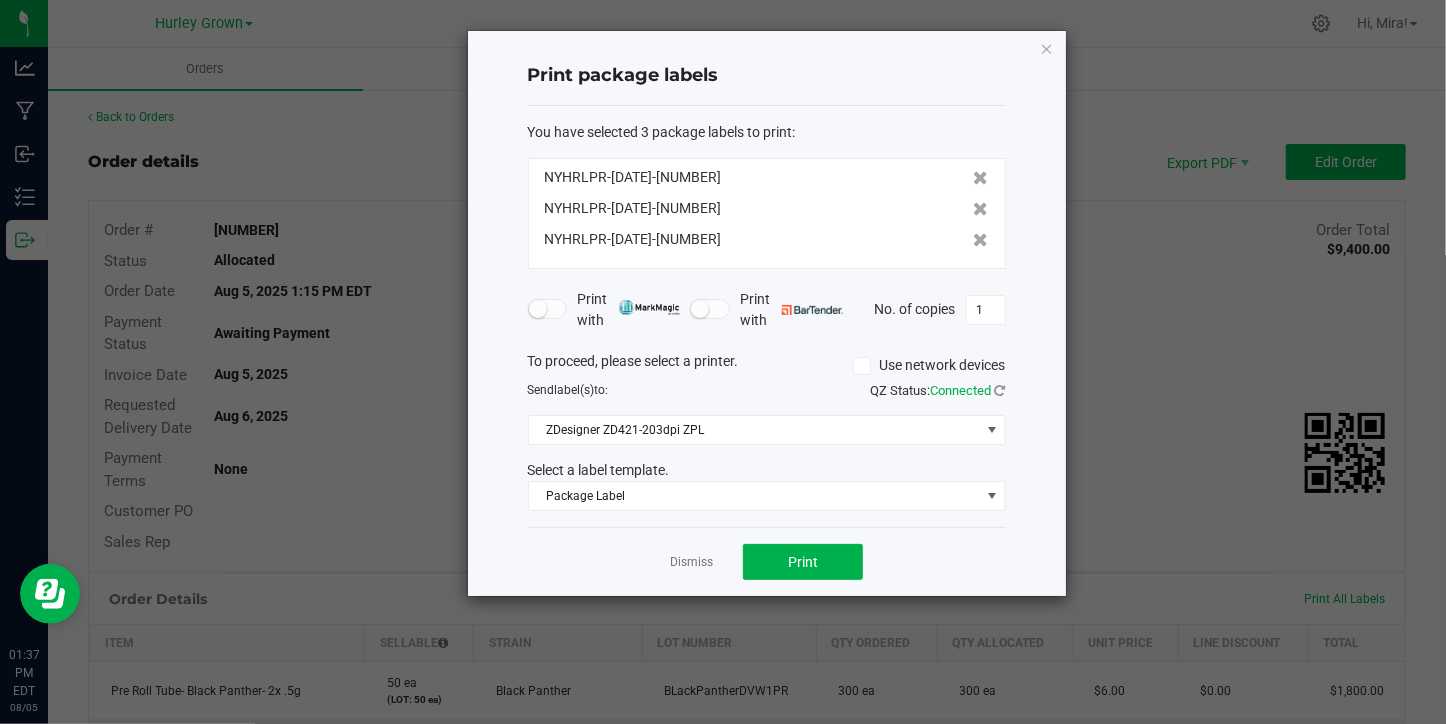 click 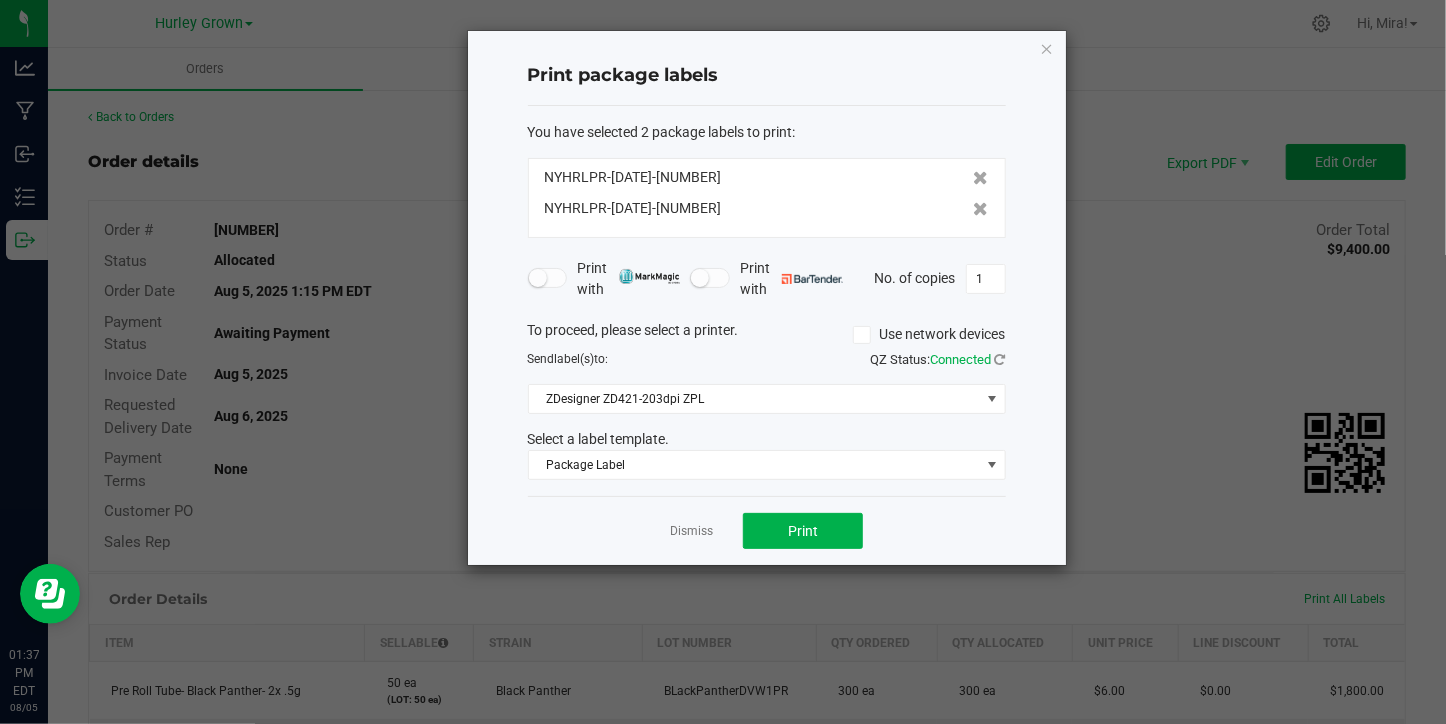 click 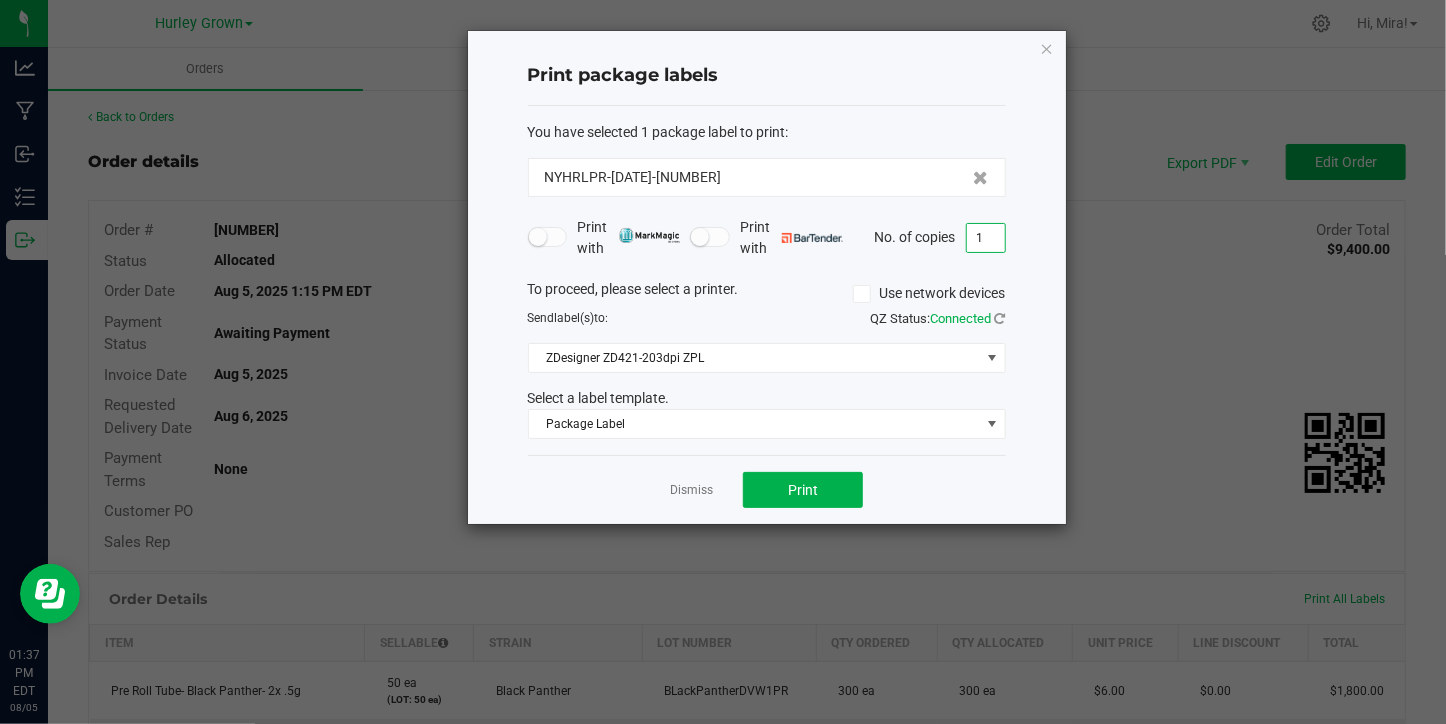 click on "1" at bounding box center [986, 238] 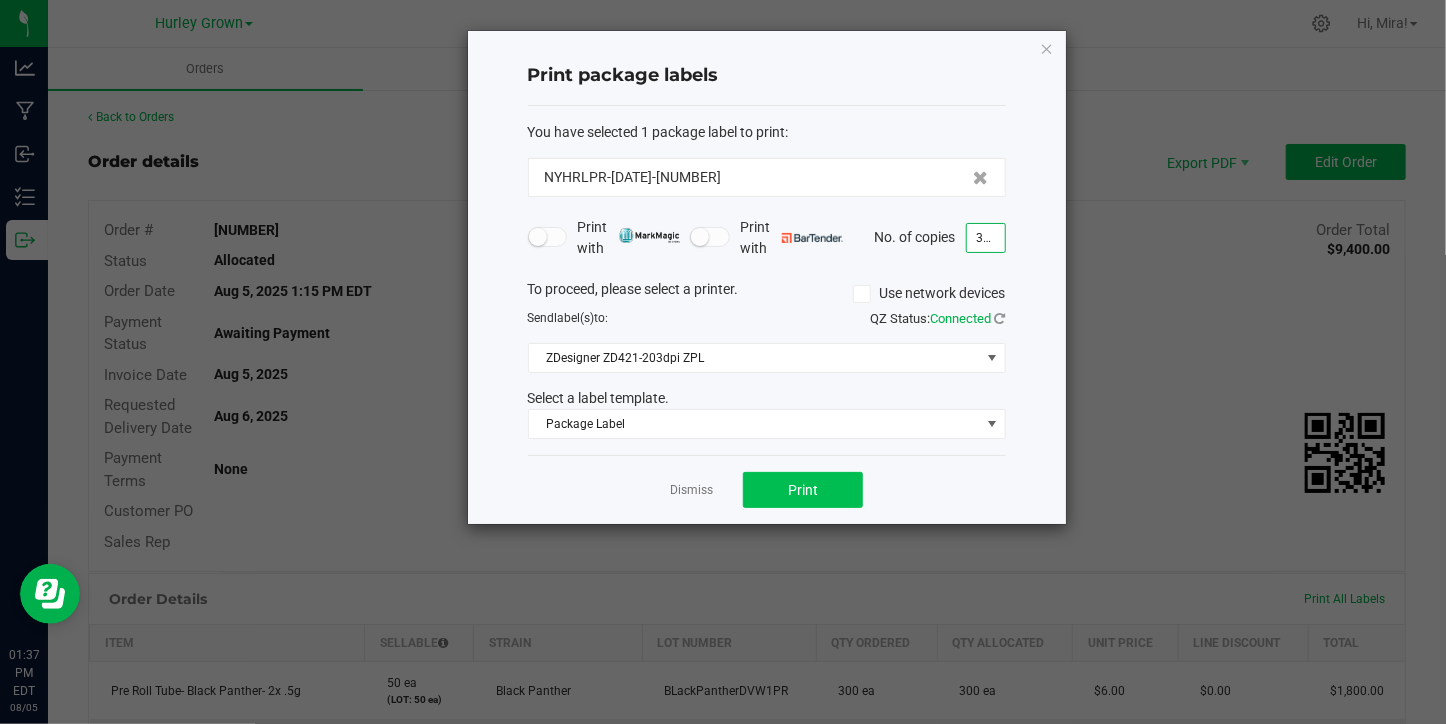 type on "305" 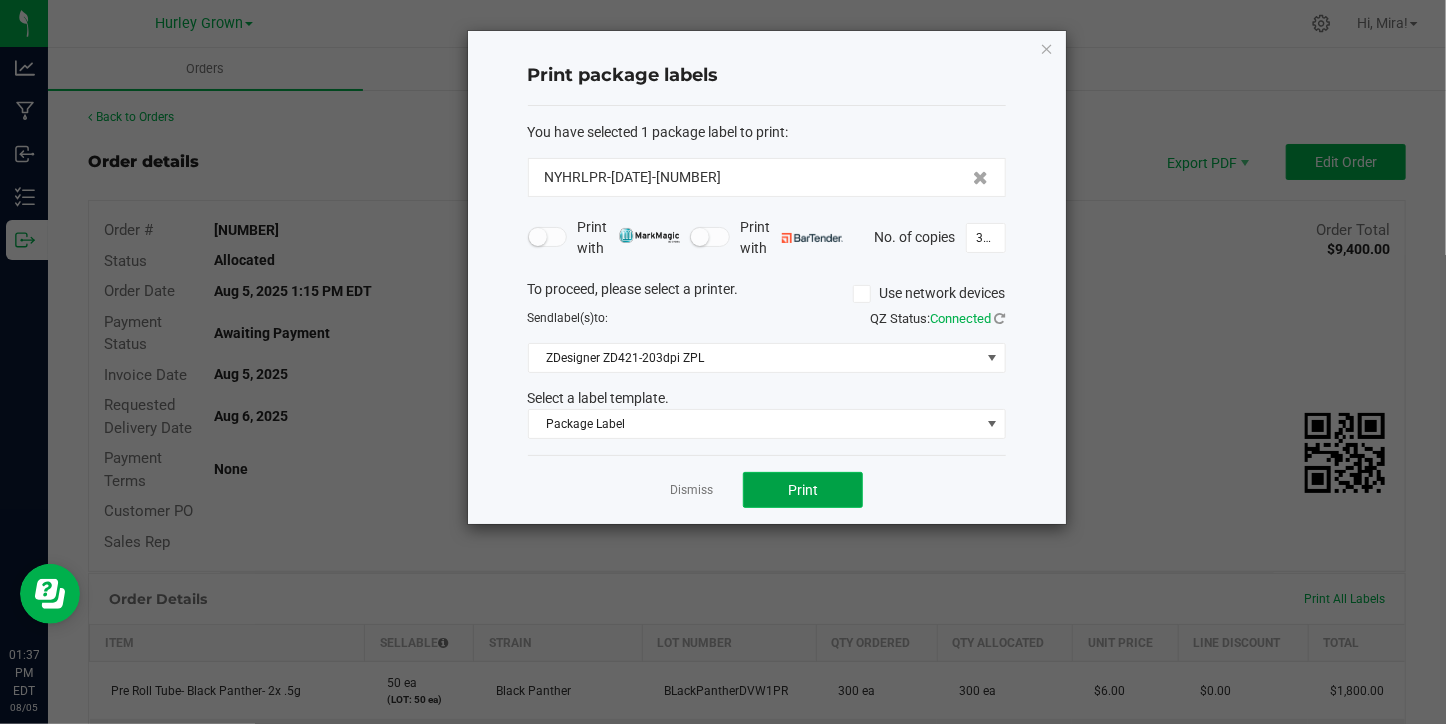 click on "Print" 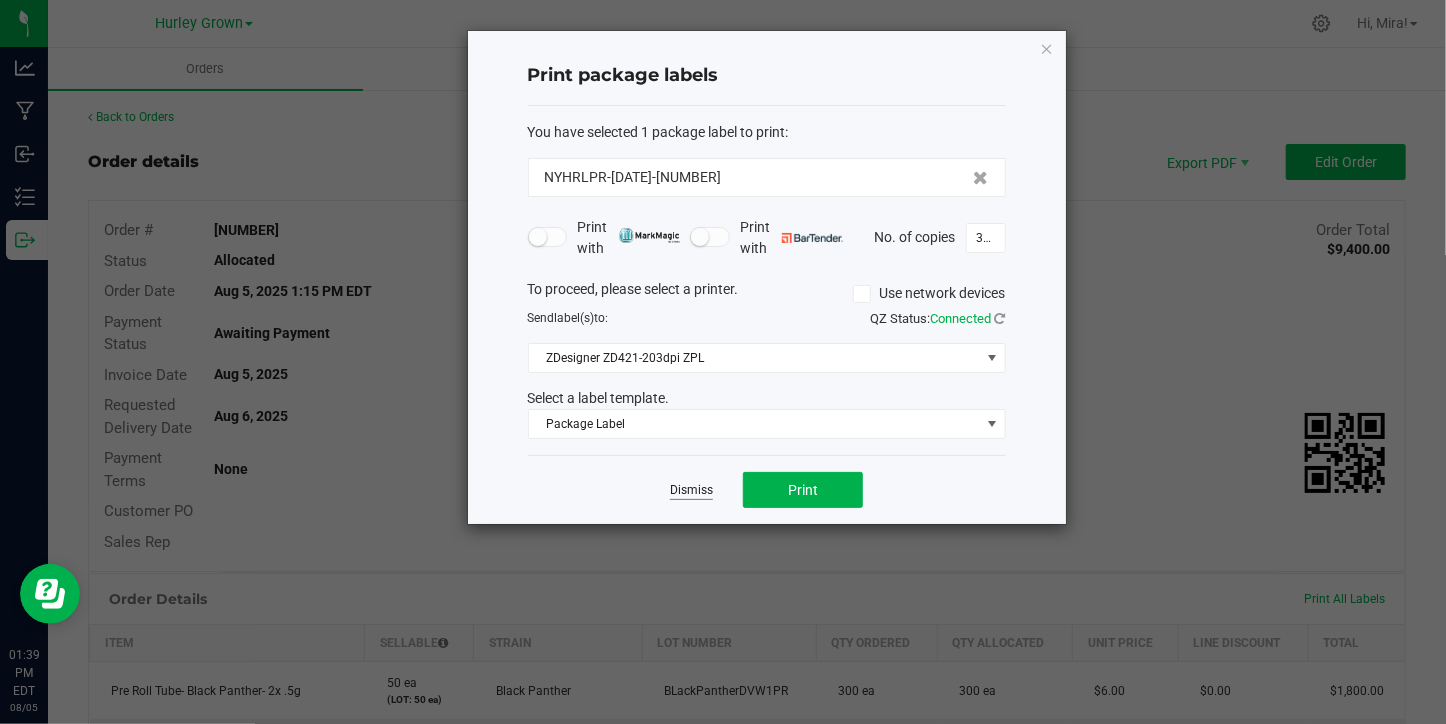click on "Dismiss" 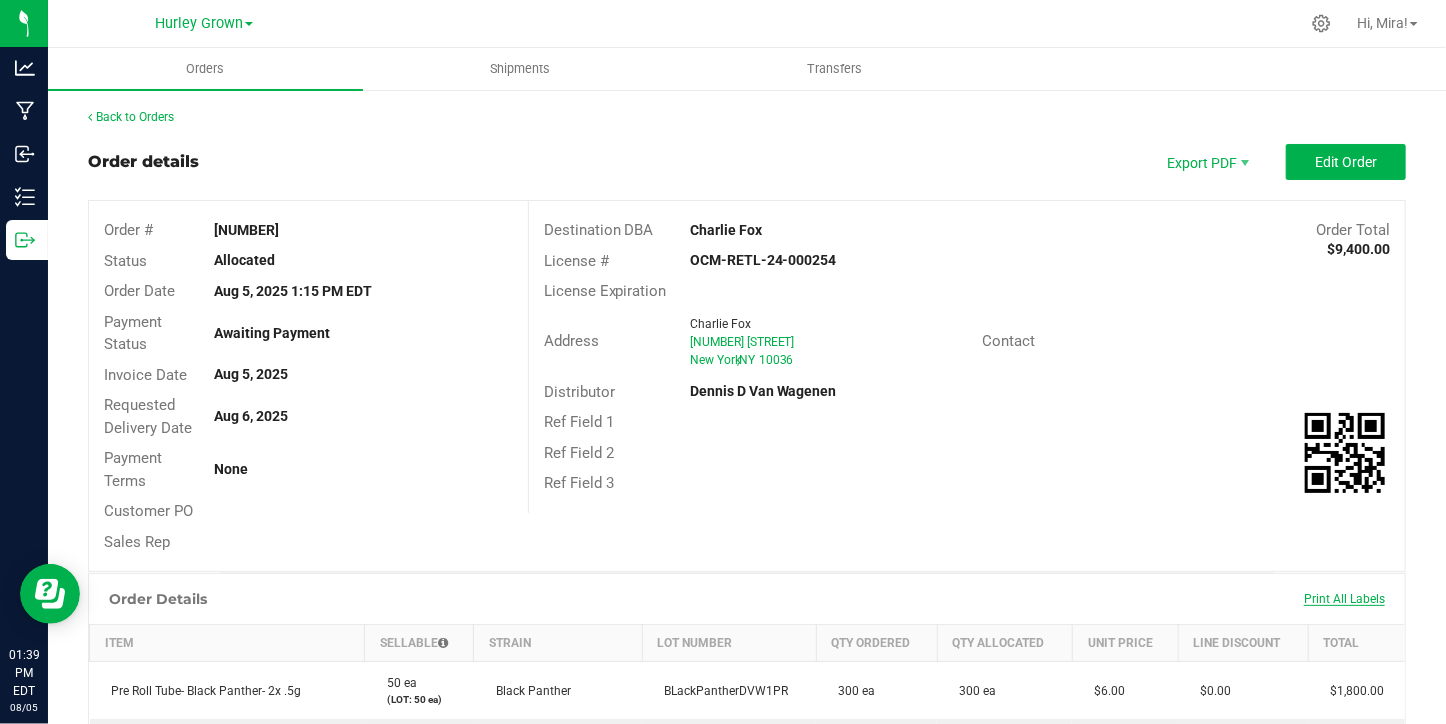 click on "Print All Labels" at bounding box center [1344, 599] 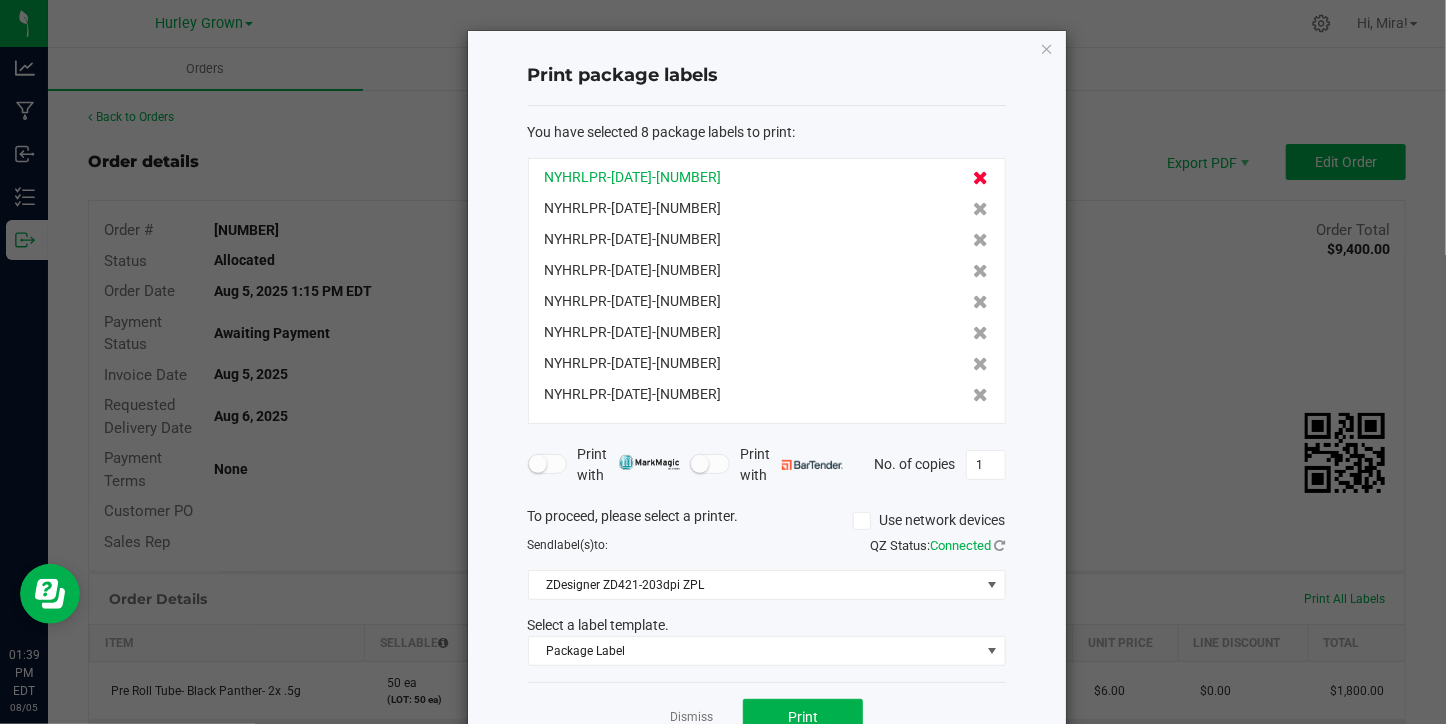 click 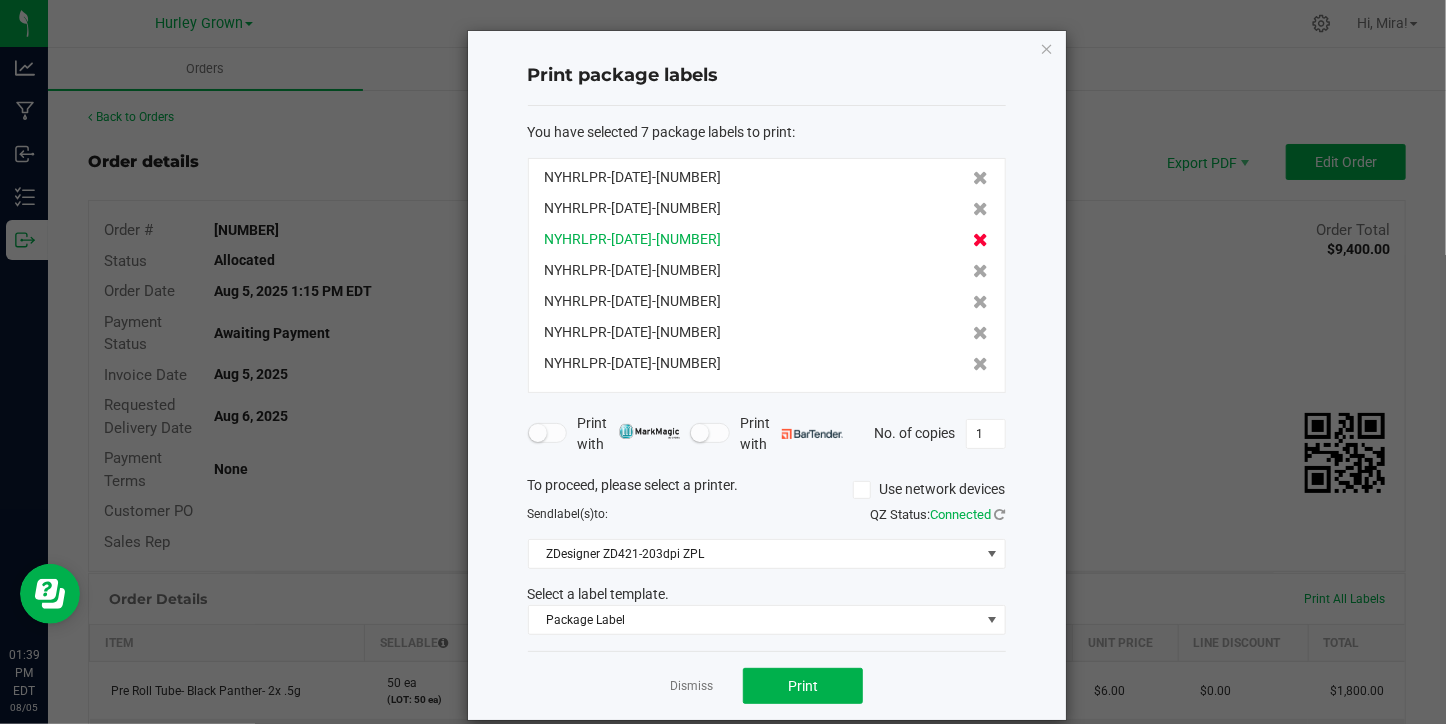click 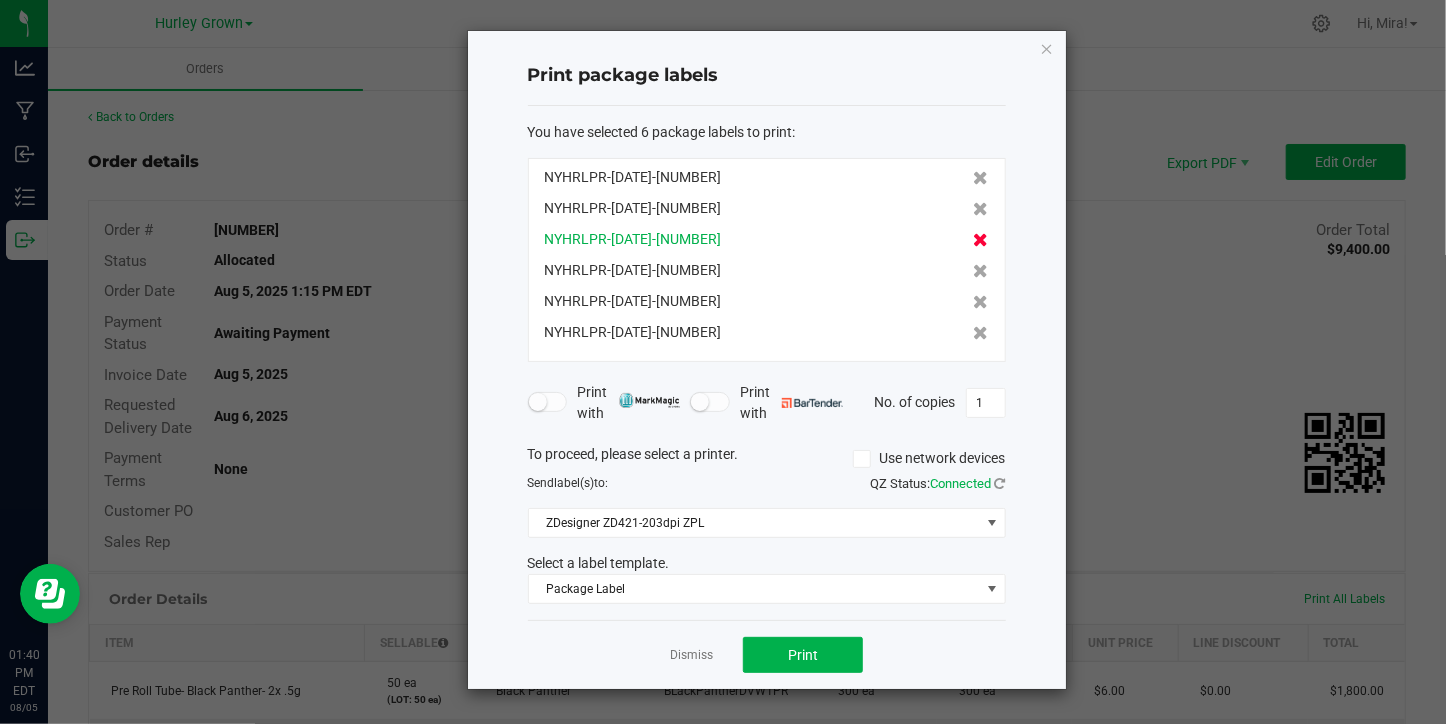click 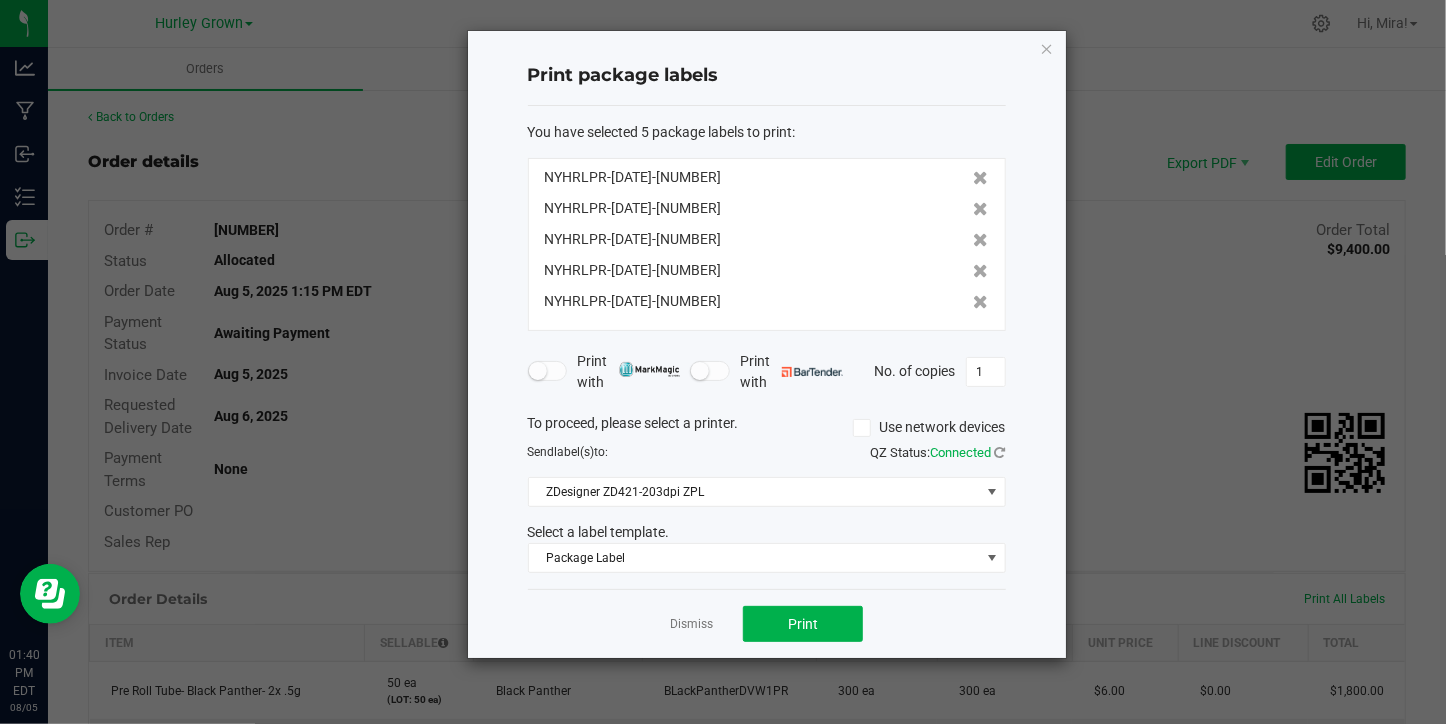 click 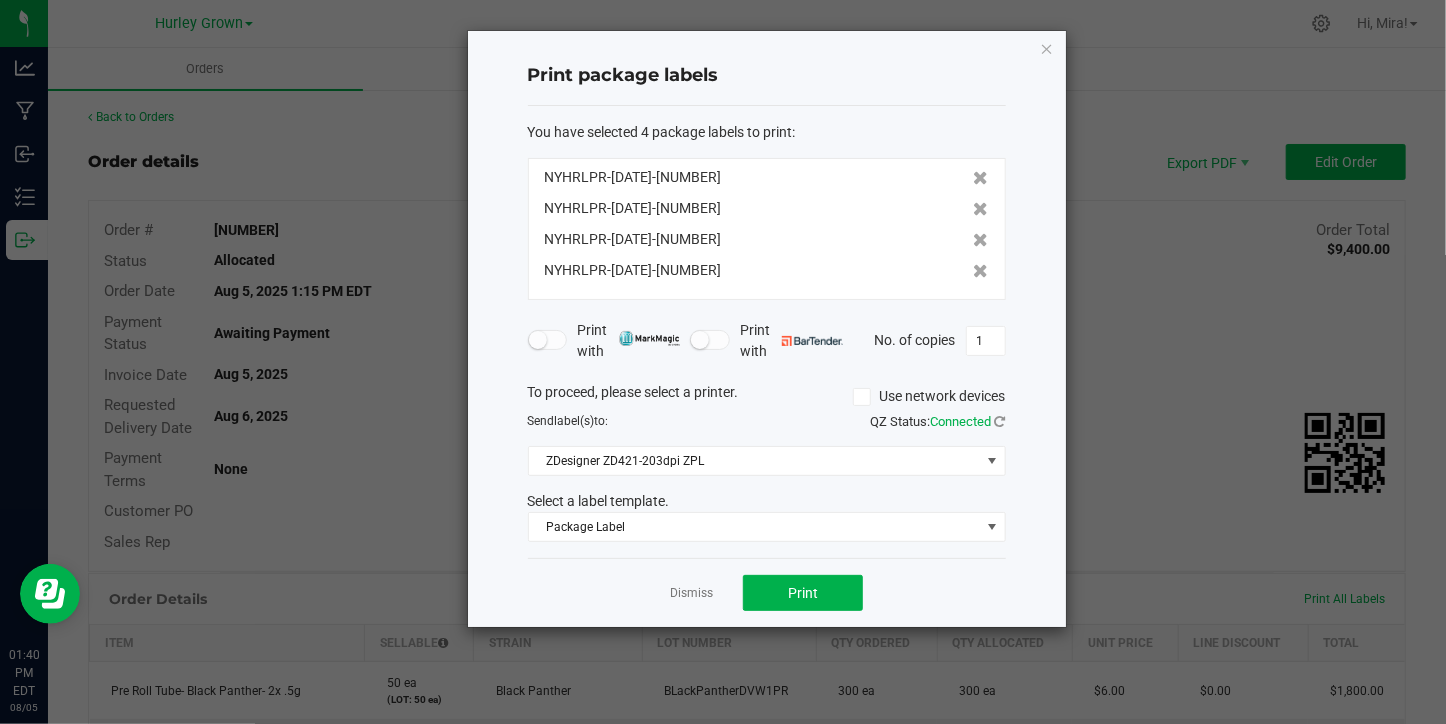 click 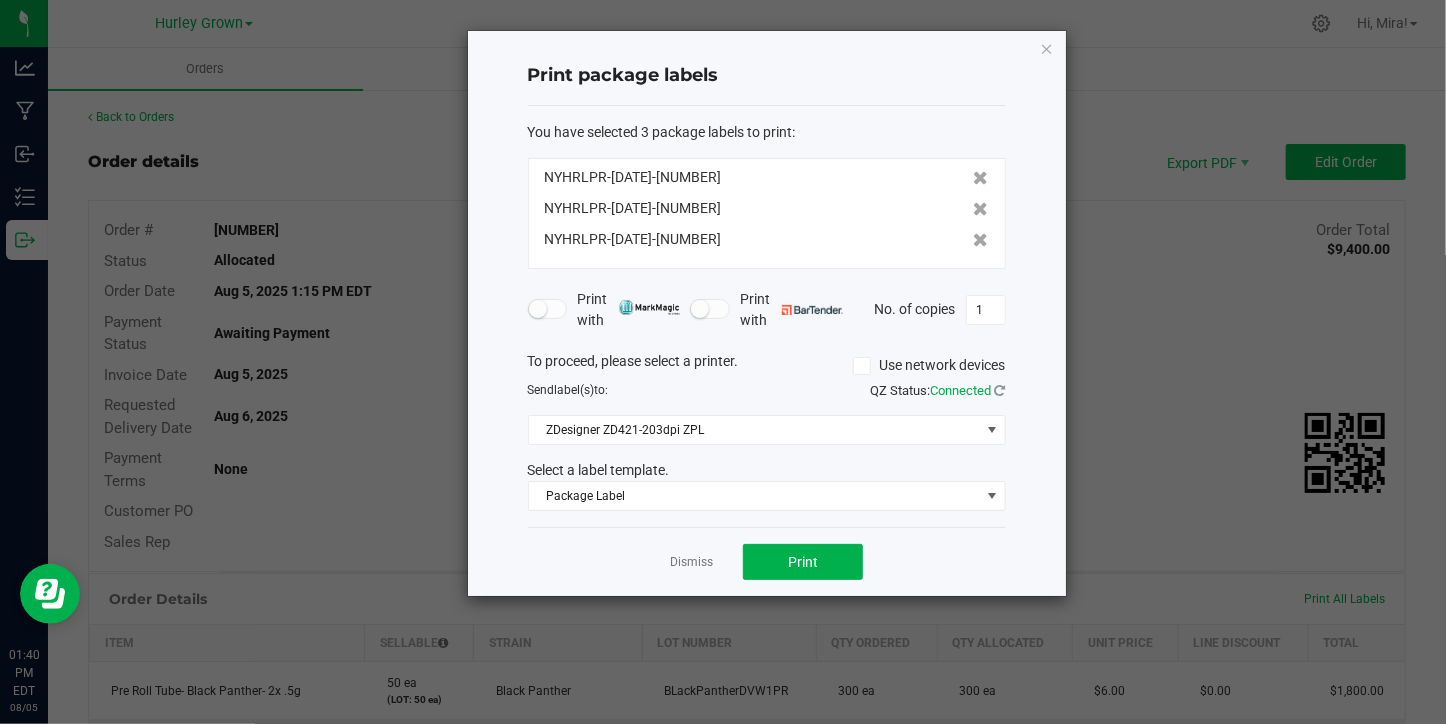 click 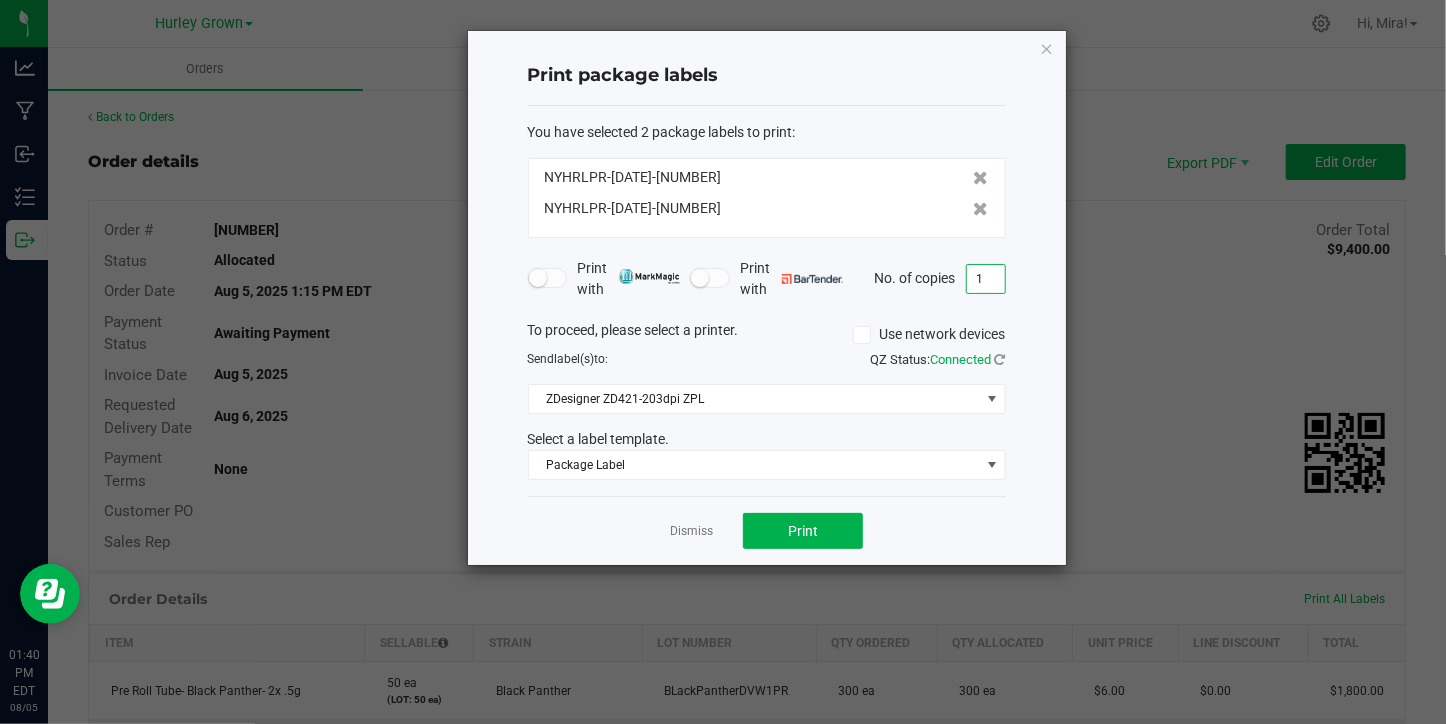 click on "1" at bounding box center [986, 279] 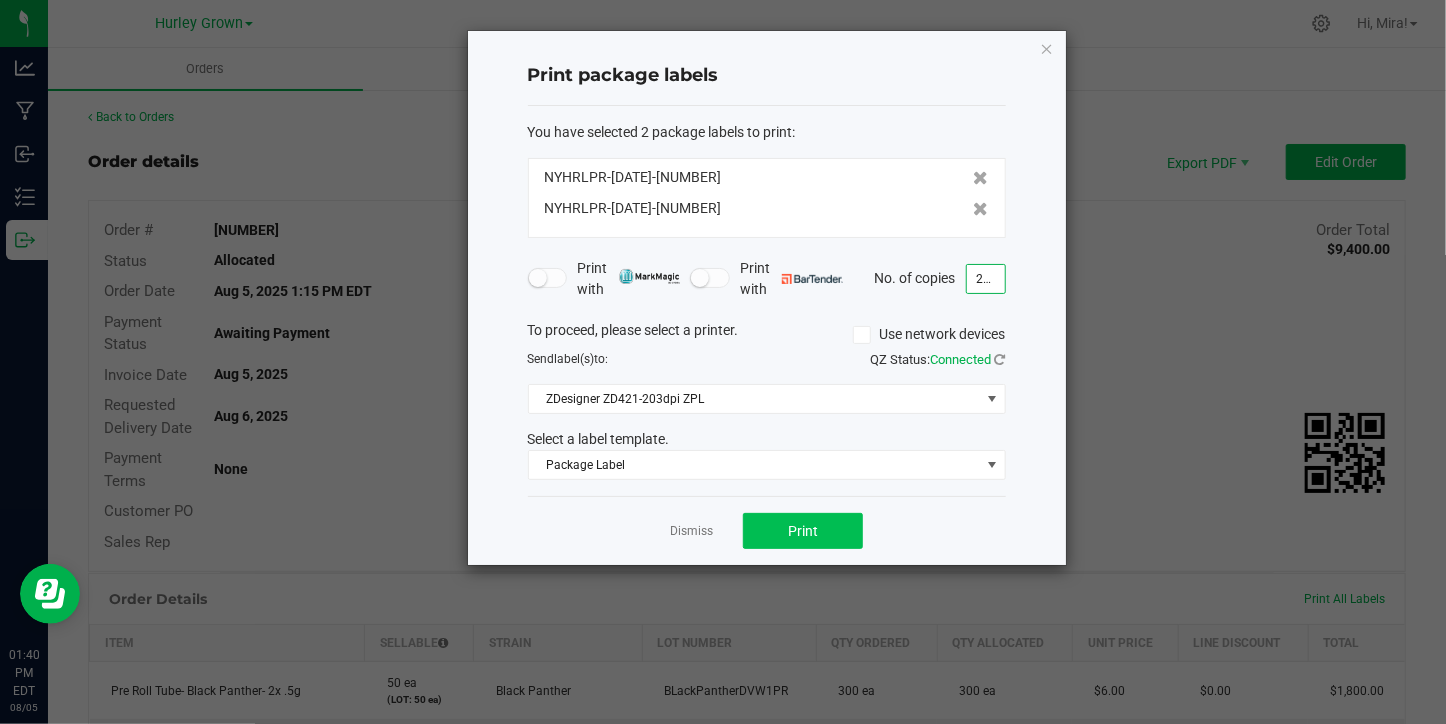 type on "205" 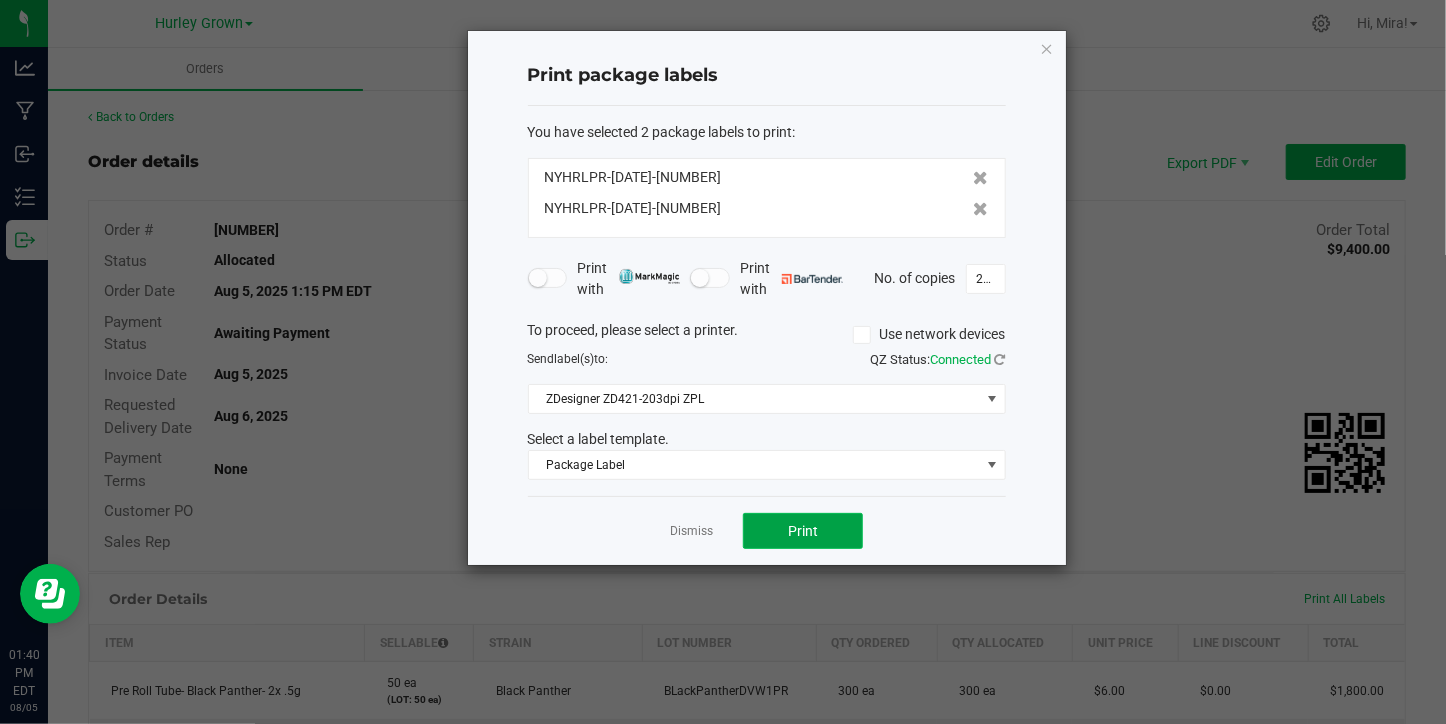 click on "Print" 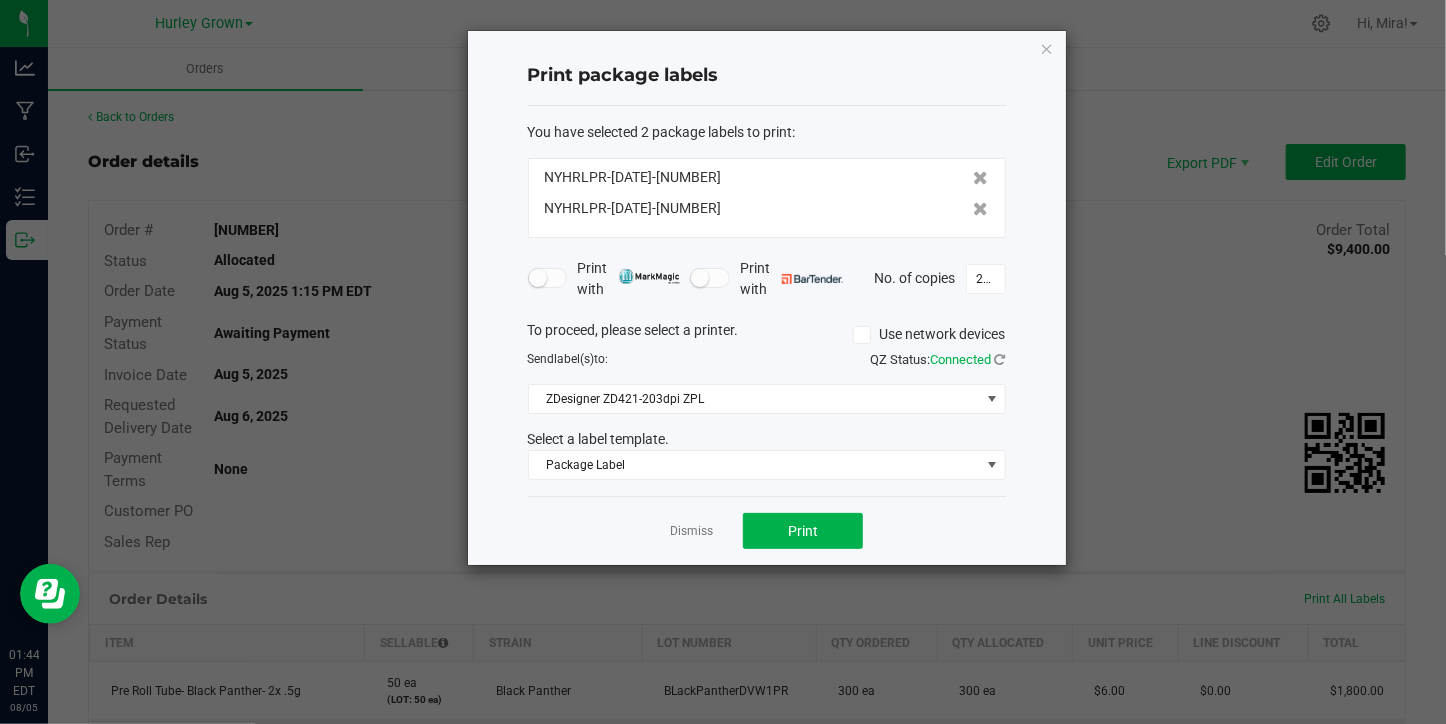 click on "Dismiss" 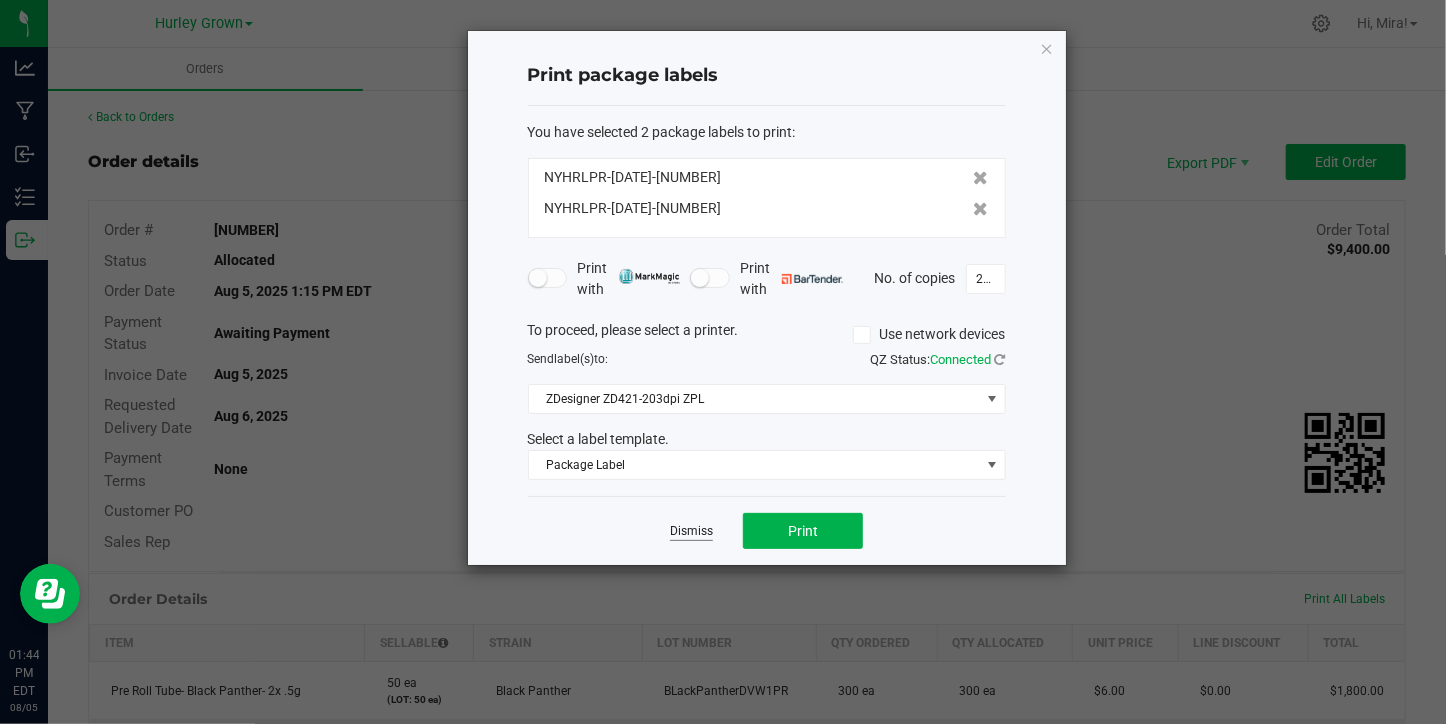 click on "Dismiss" 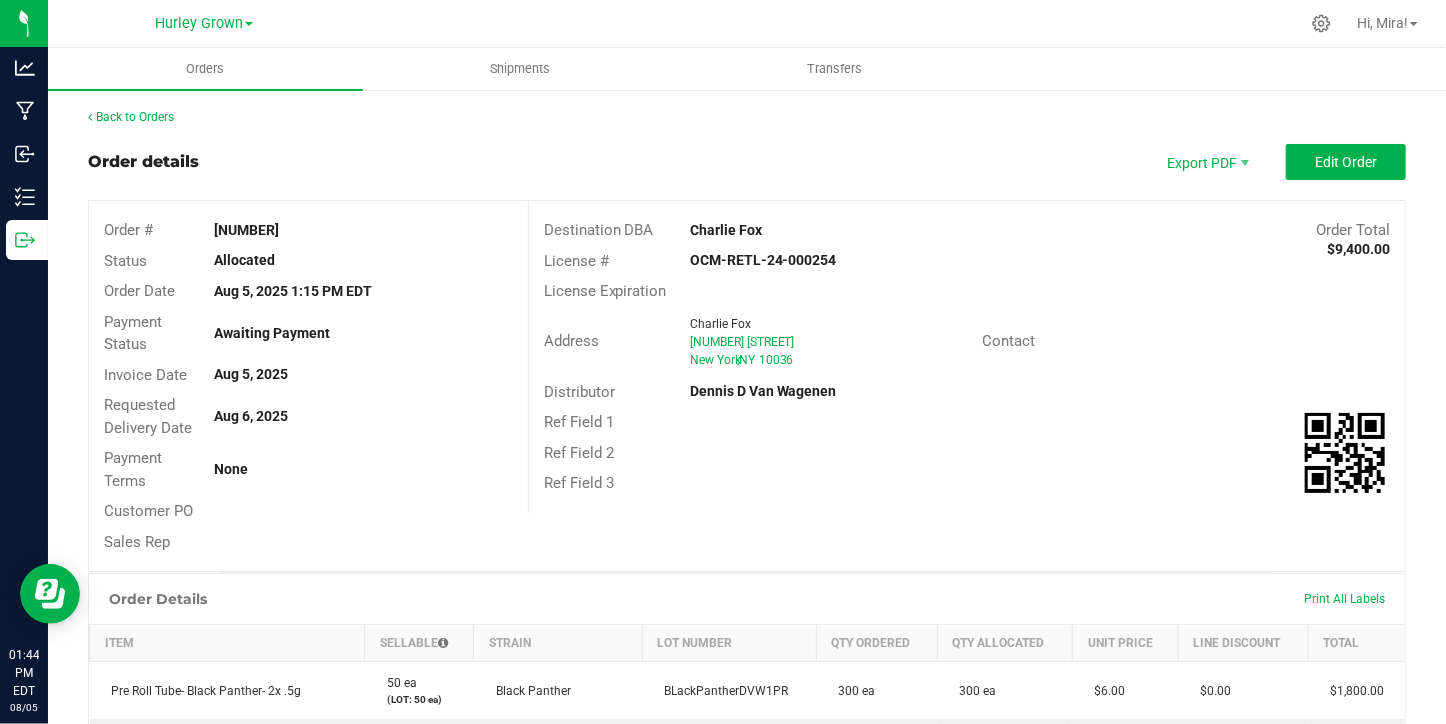 click on "Print All Labels" at bounding box center (1344, 599) 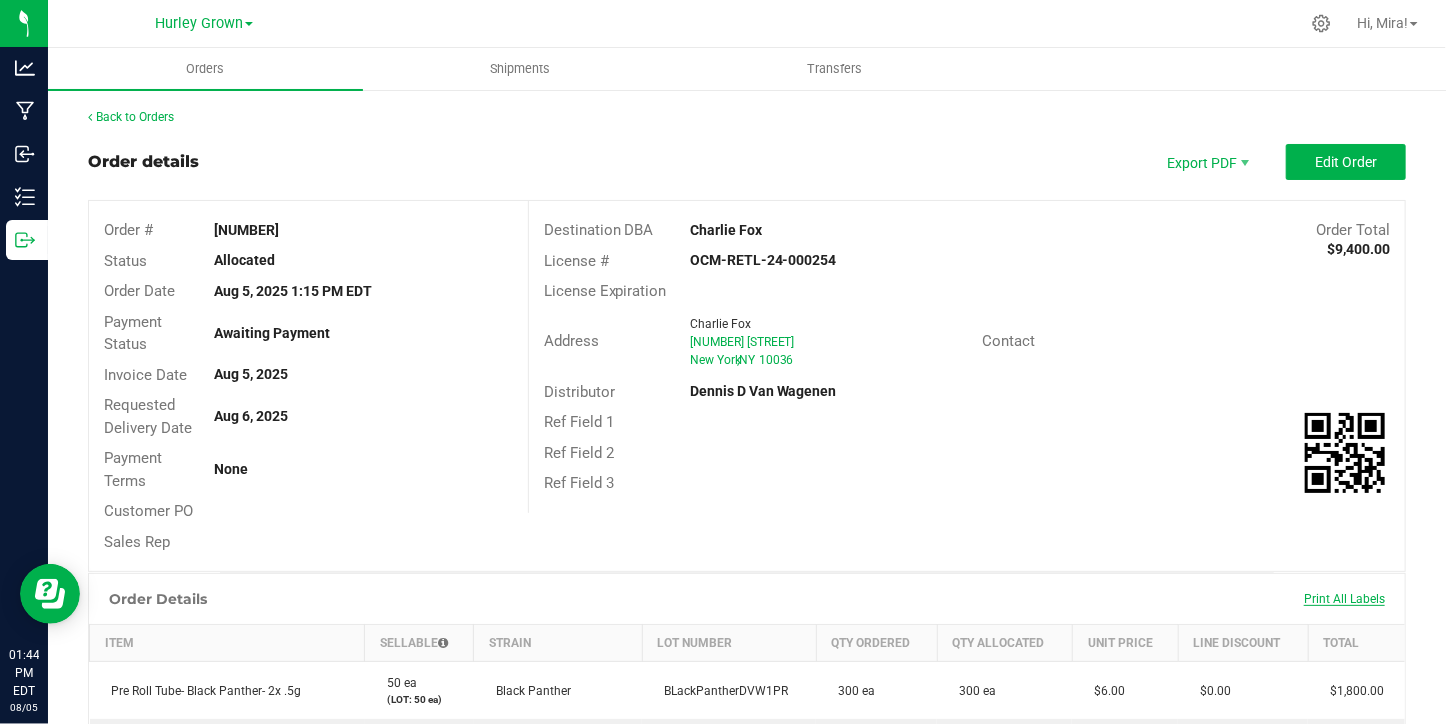 click on "Print All Labels" at bounding box center [1344, 599] 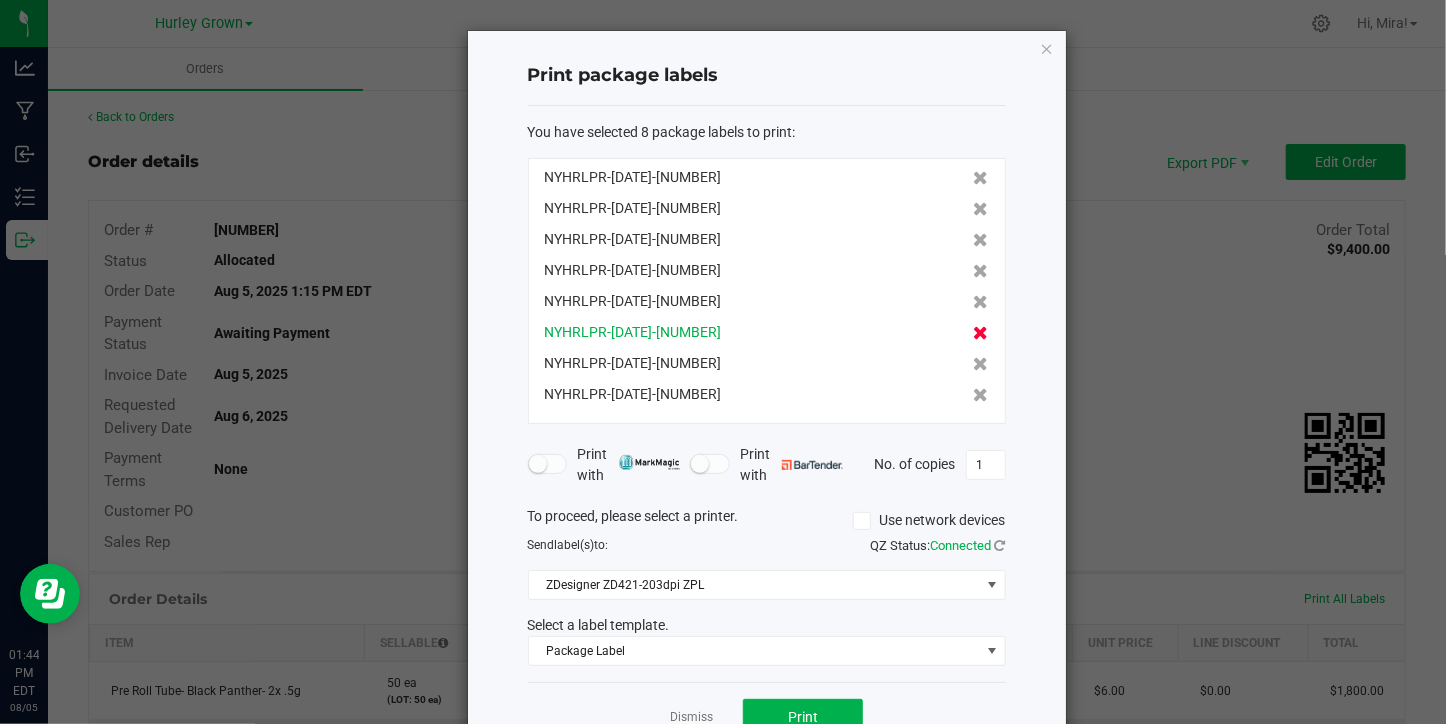 click 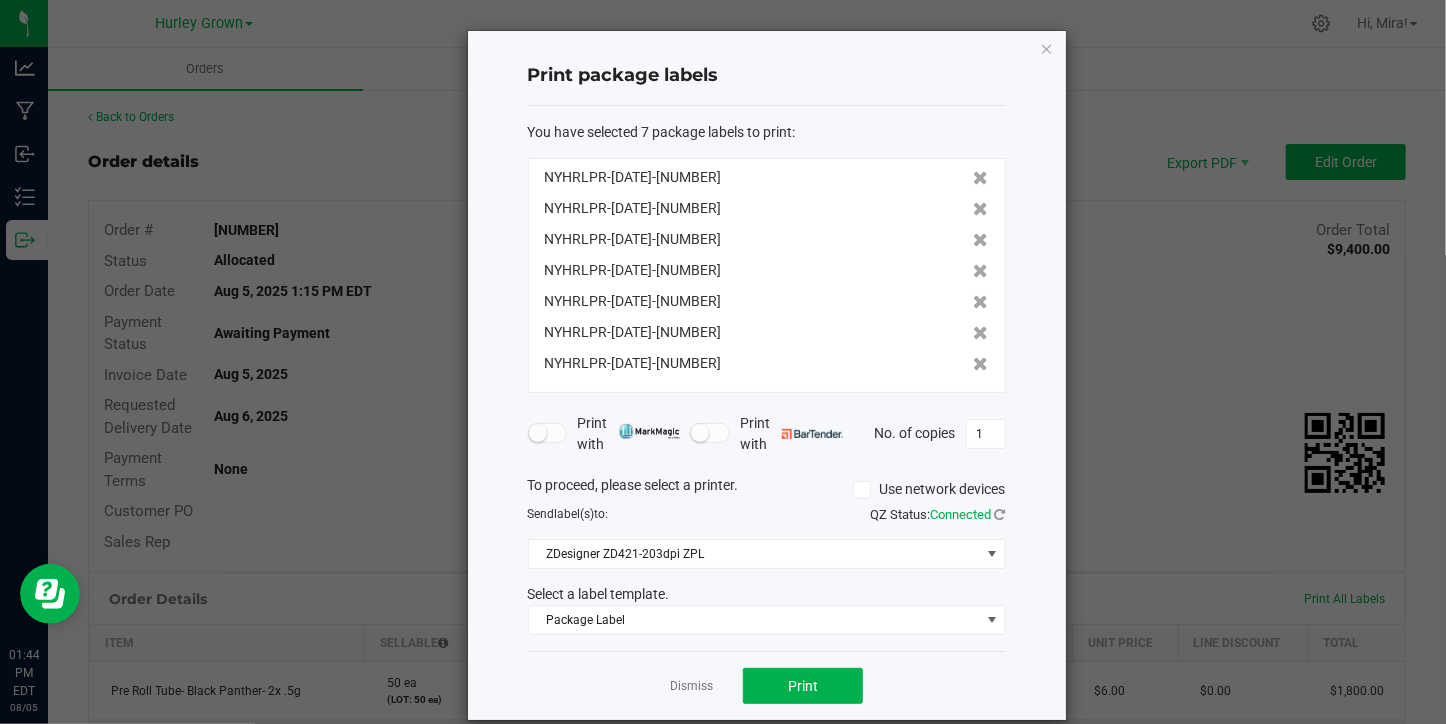 click 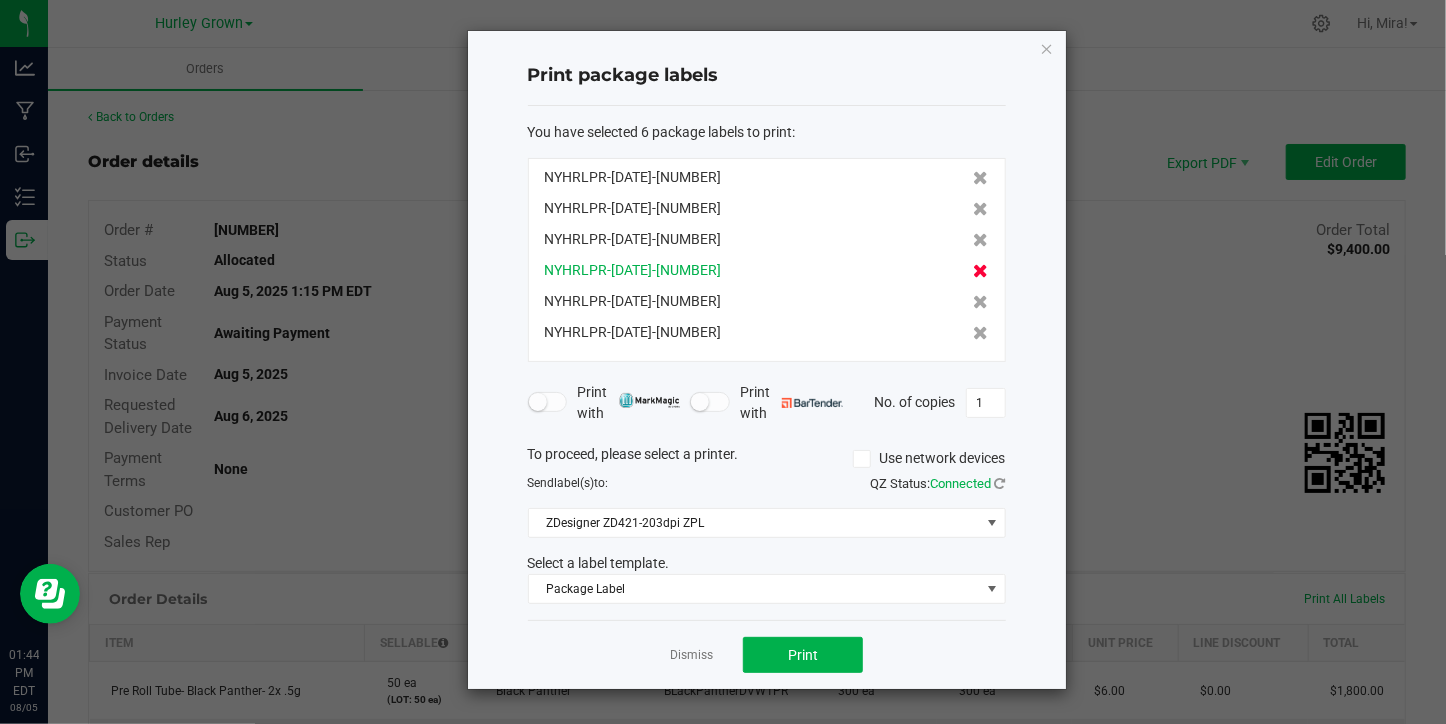 click 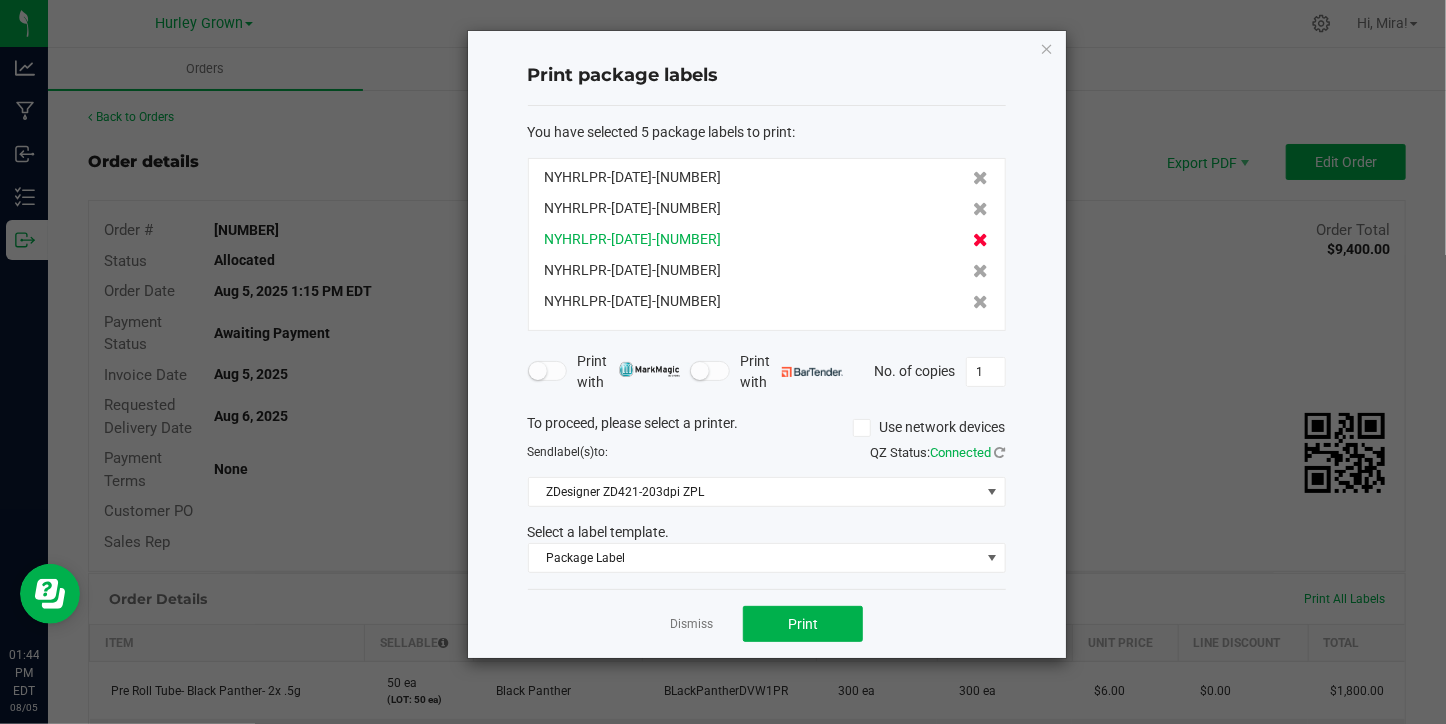 click 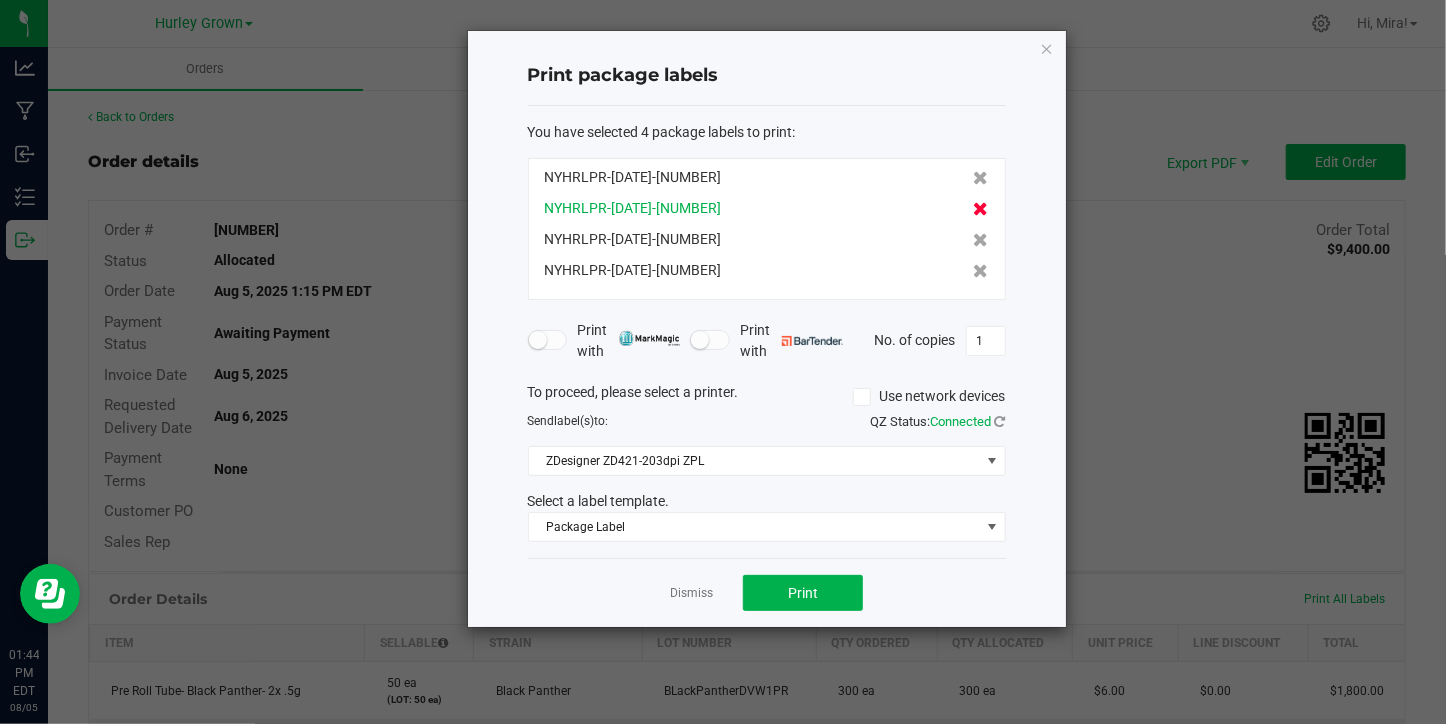 click 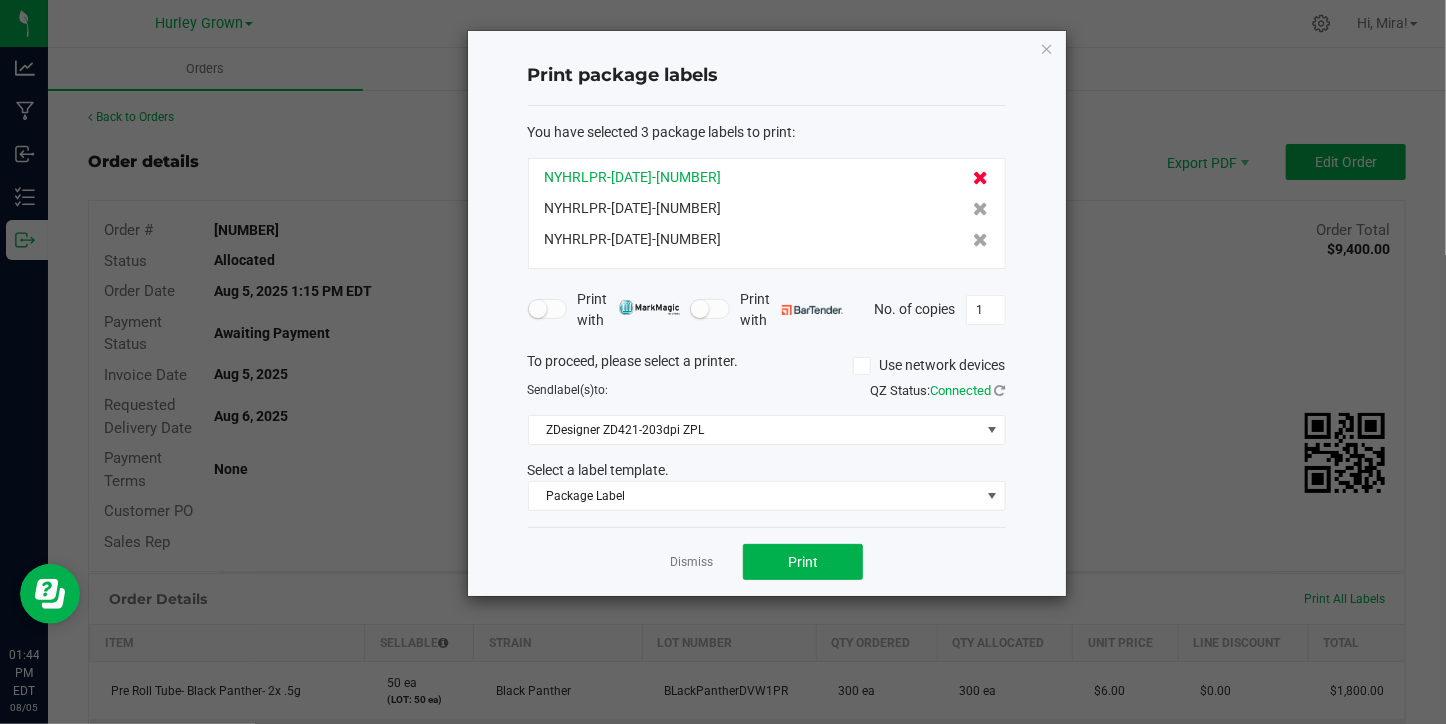 click 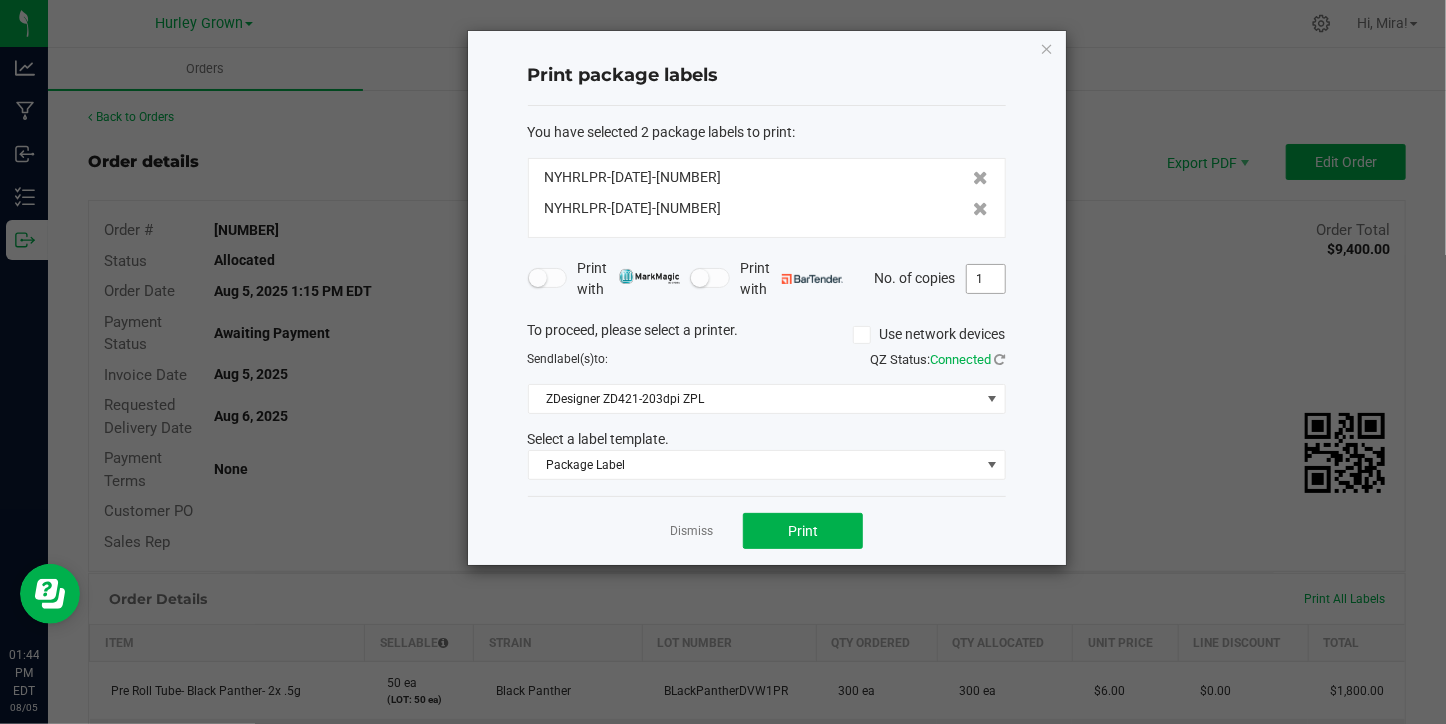 click on "1" at bounding box center [986, 279] 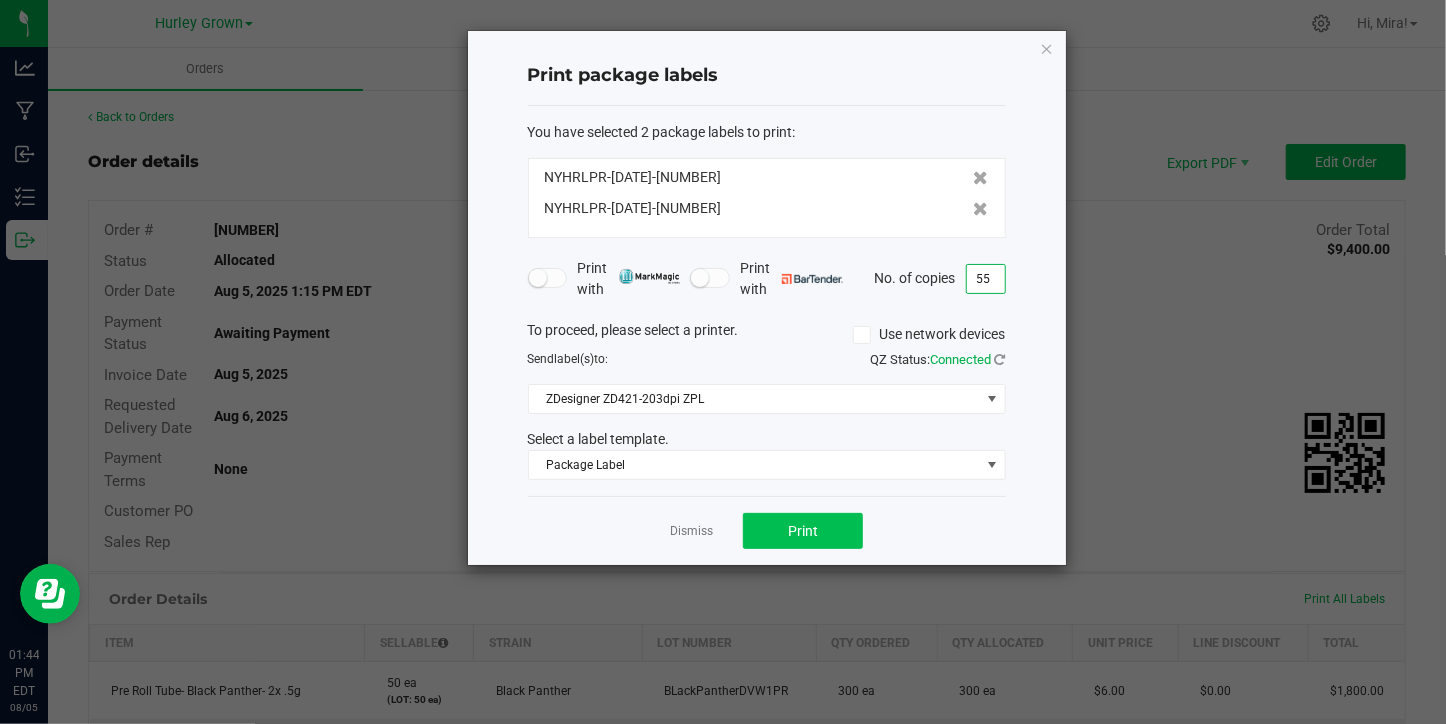 type on "55" 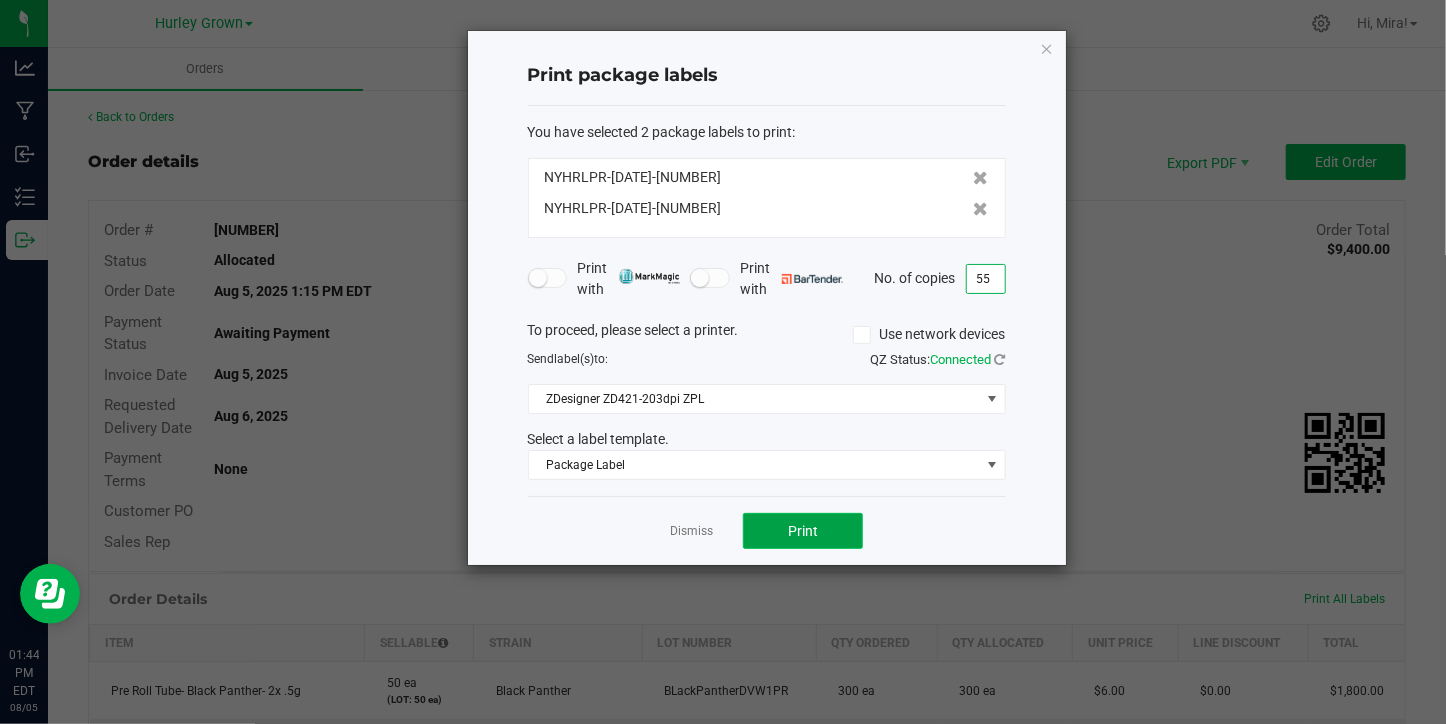 click on "Print" 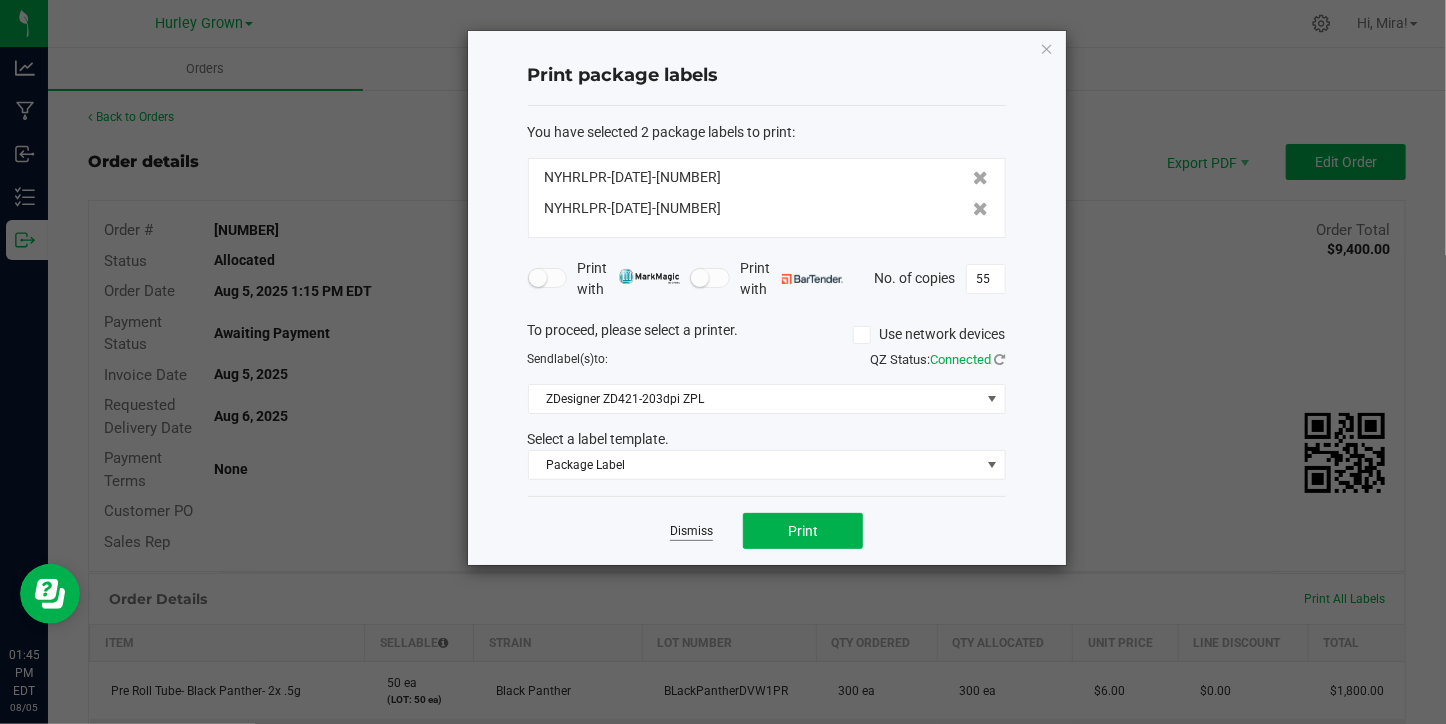 click on "Dismiss" 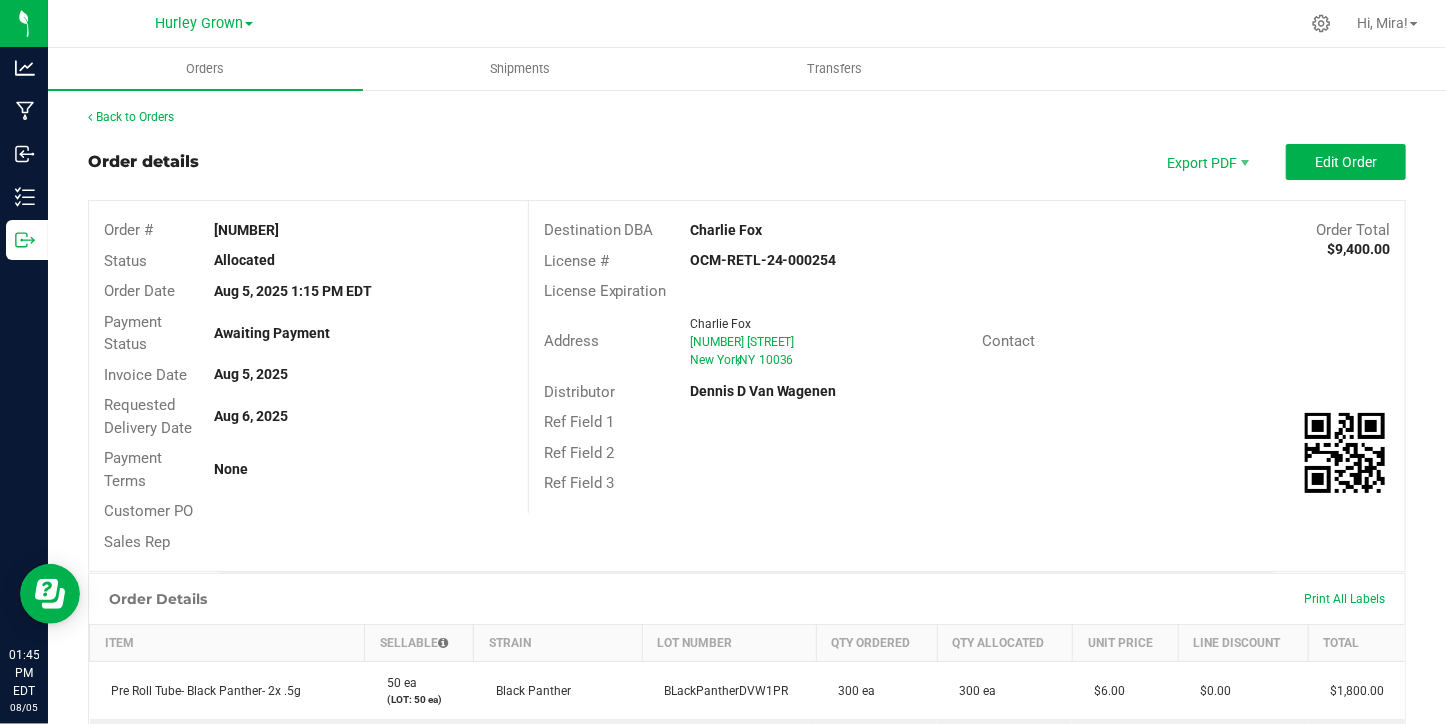click on "Print All Labels" at bounding box center [1344, 599] 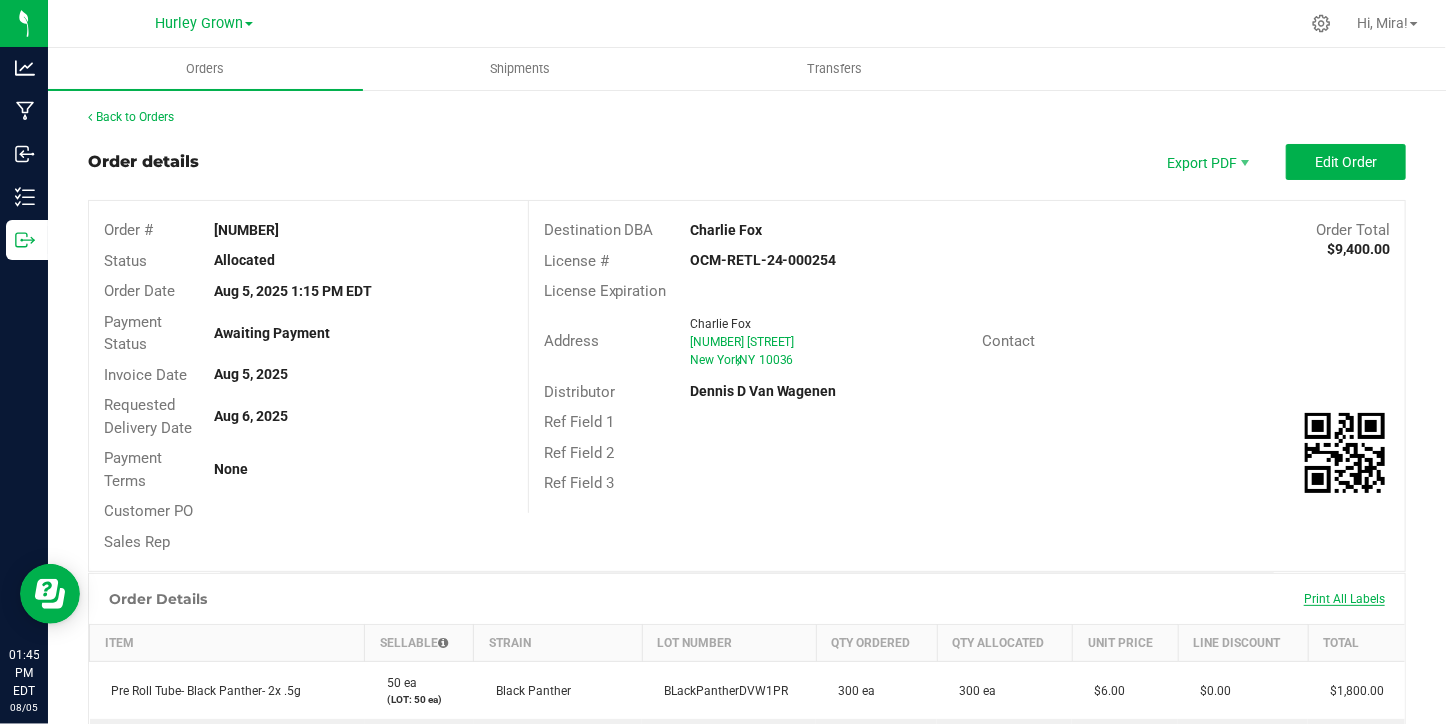 click on "Print All Labels" at bounding box center [1344, 599] 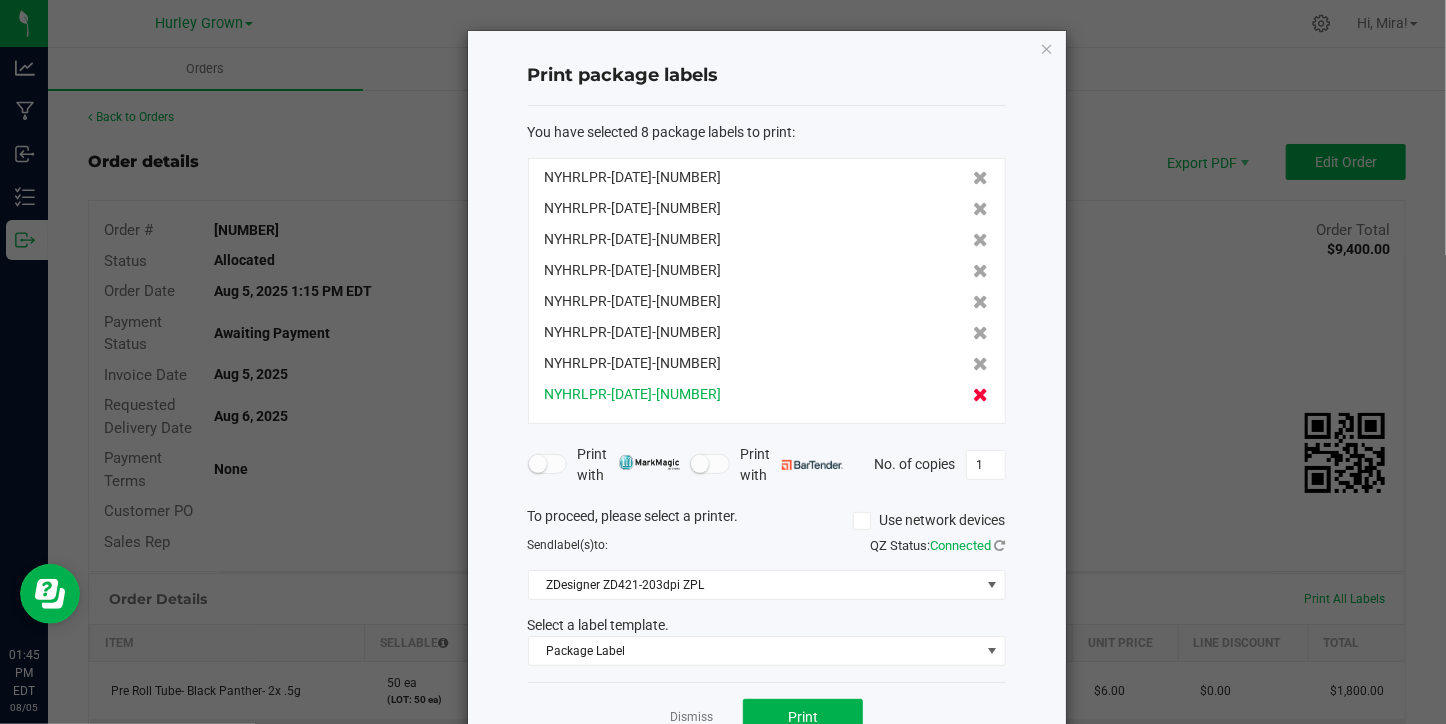 click 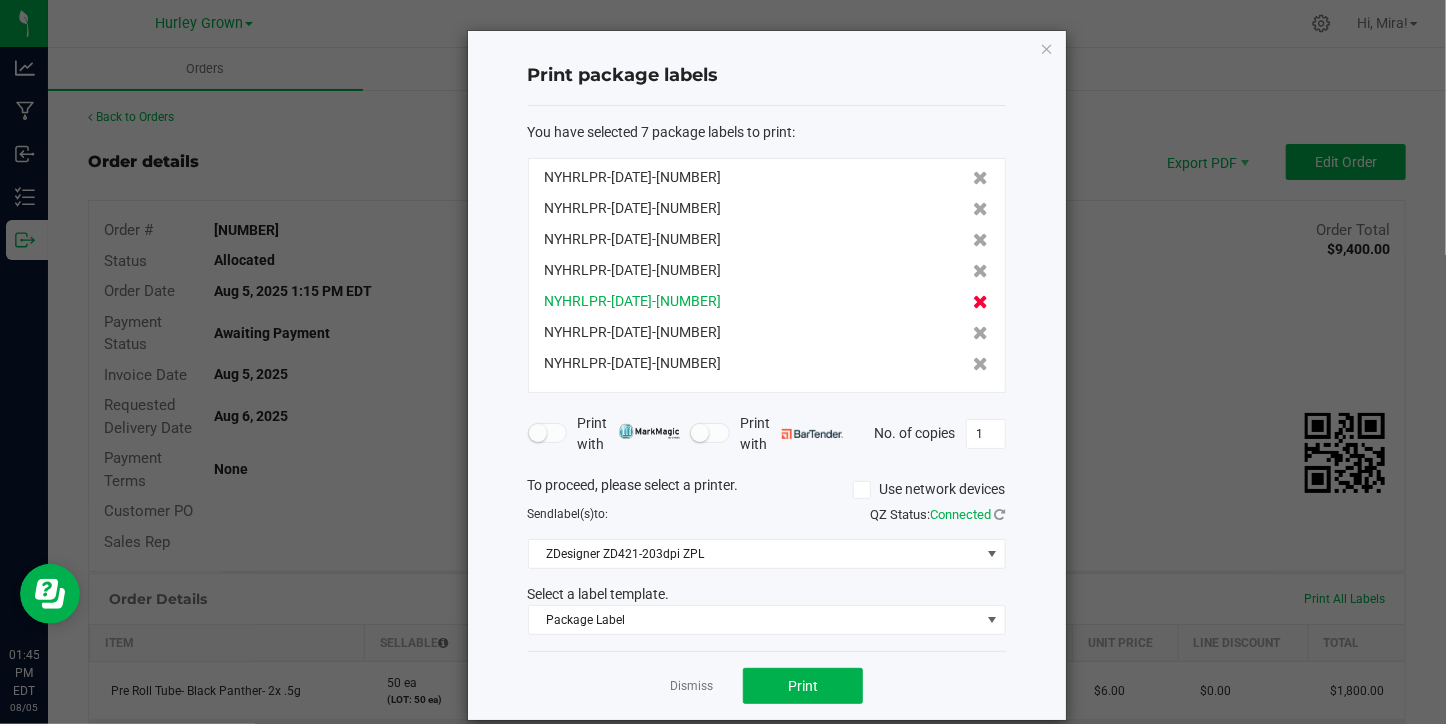 click 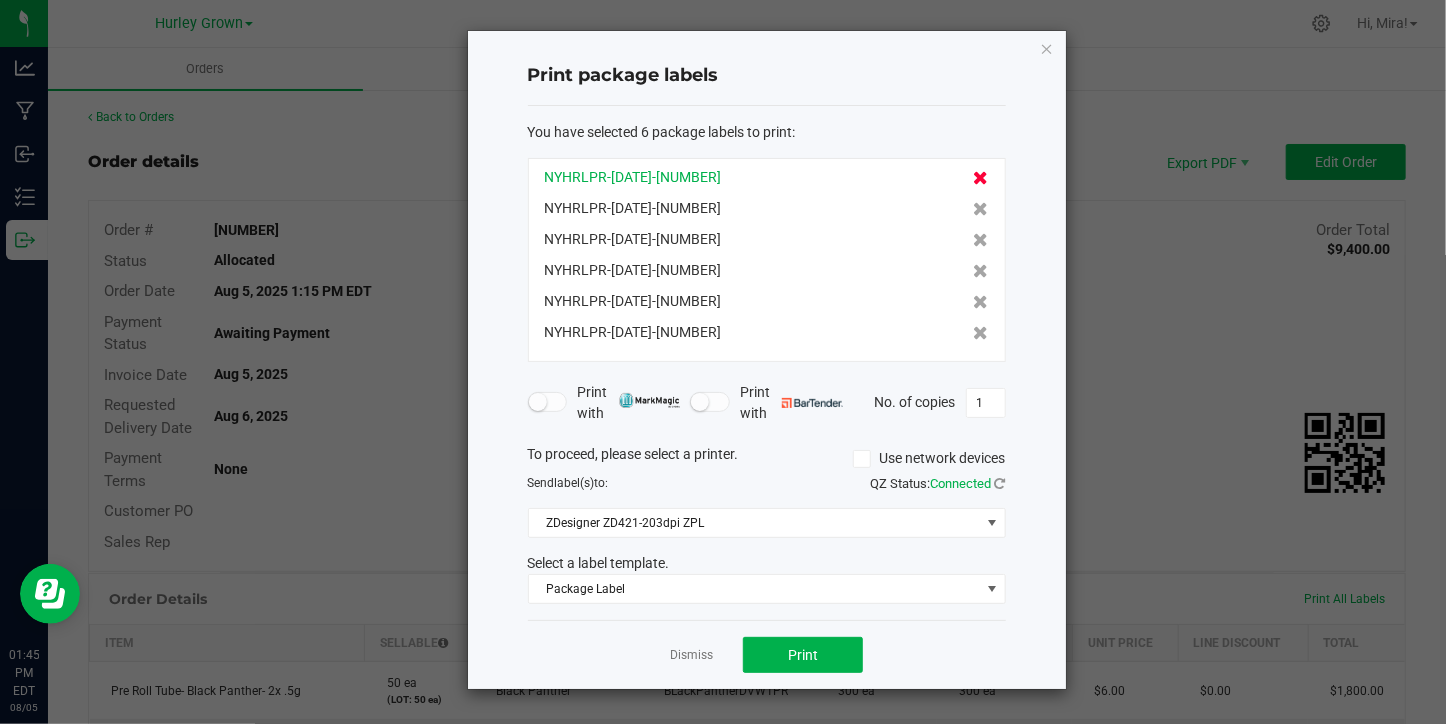 click 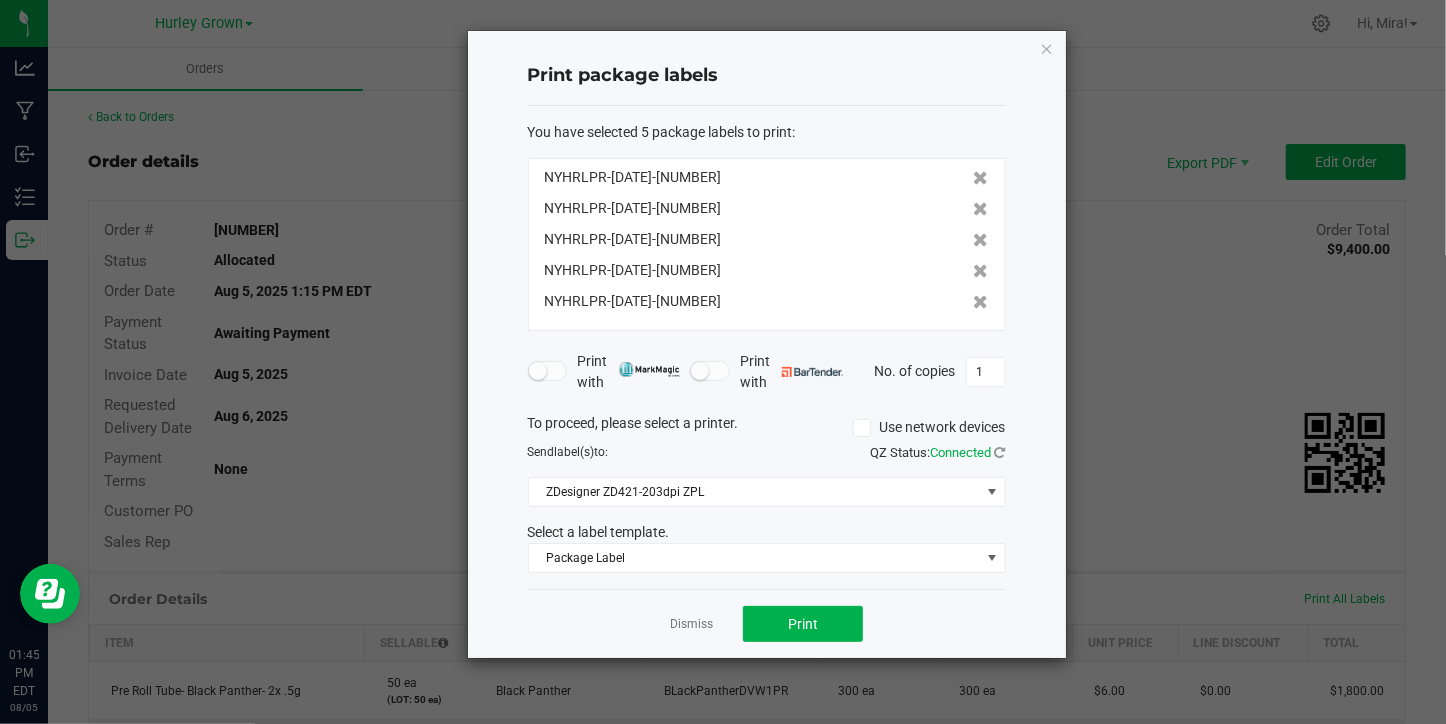 click 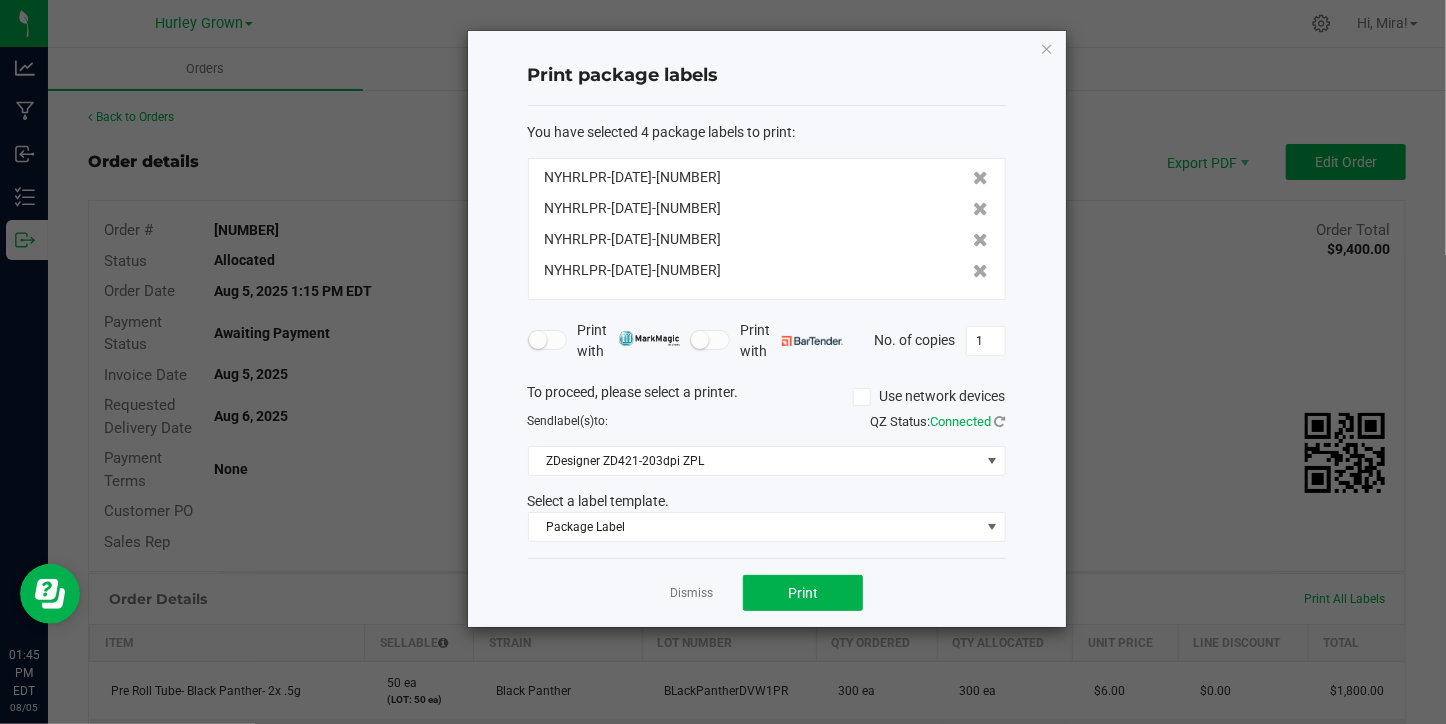 click 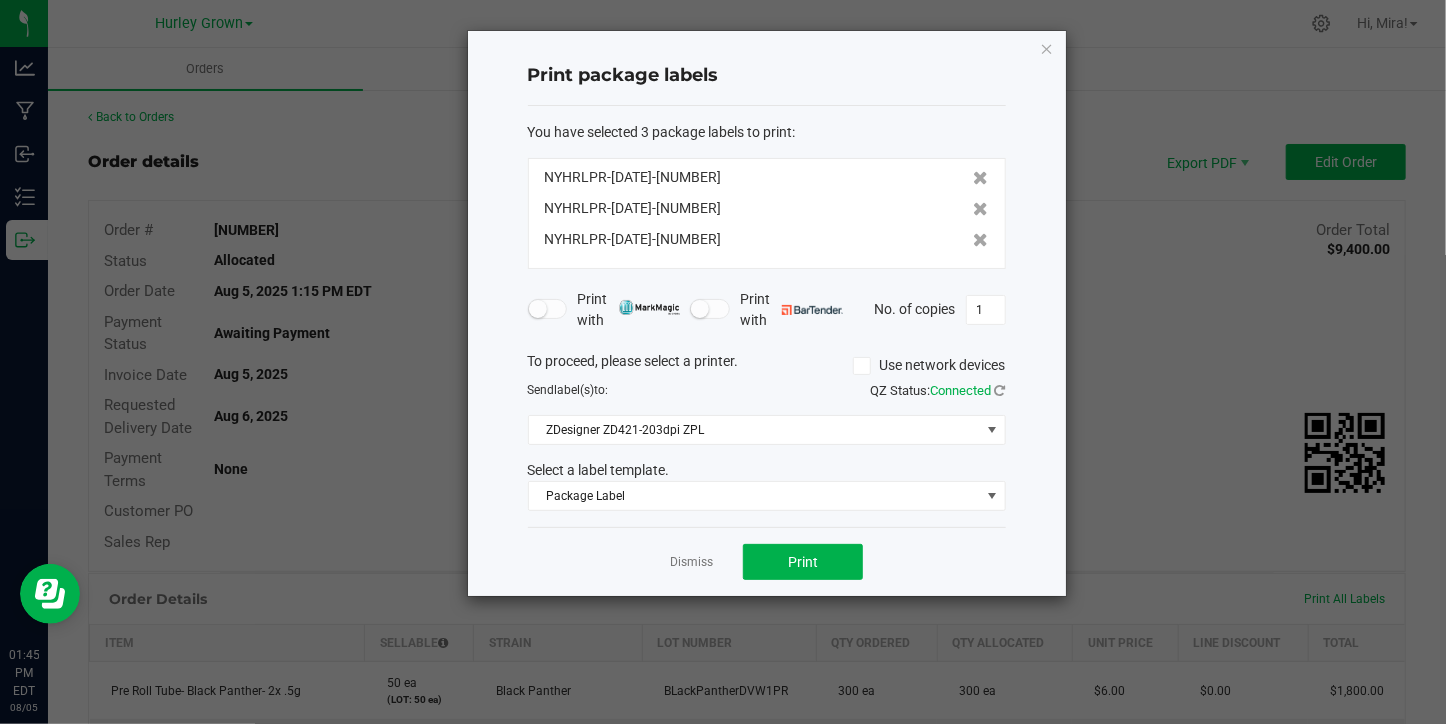 click 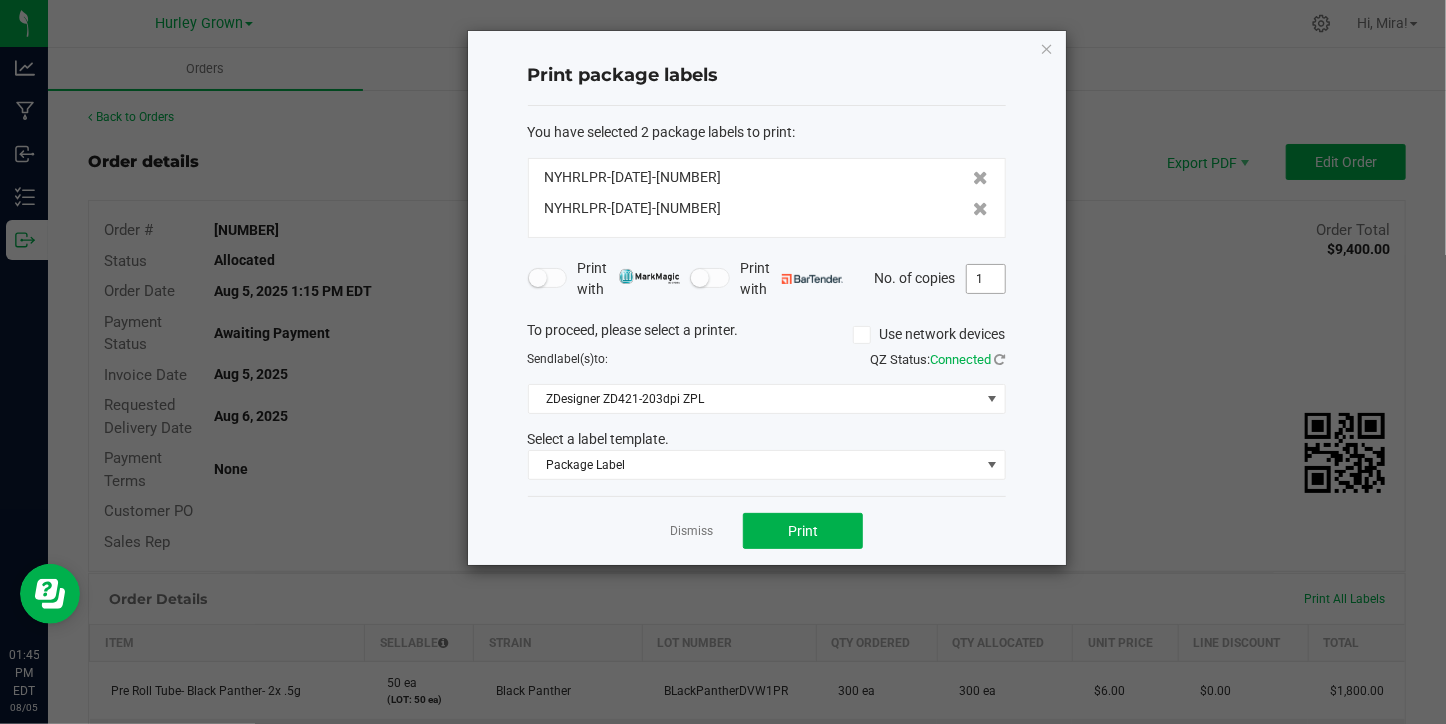 click on "1" at bounding box center (986, 279) 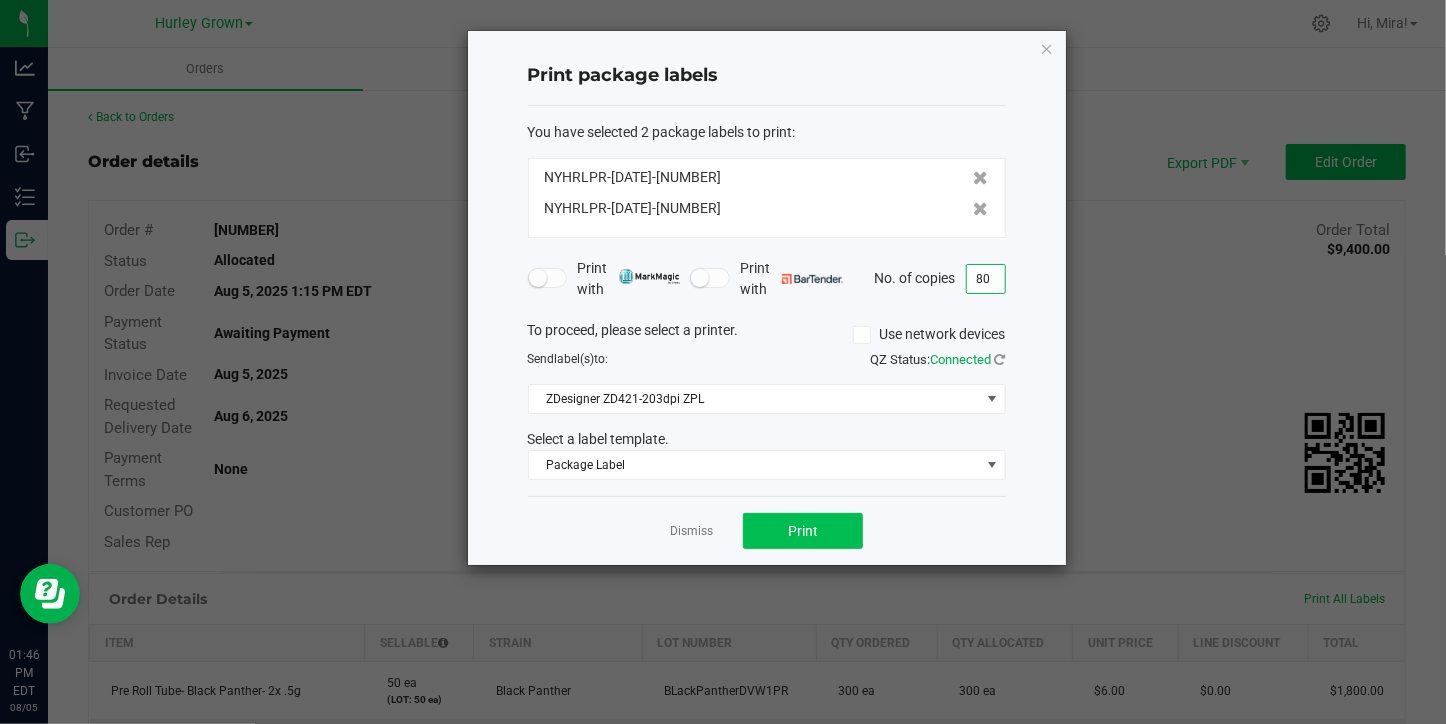 type on "80" 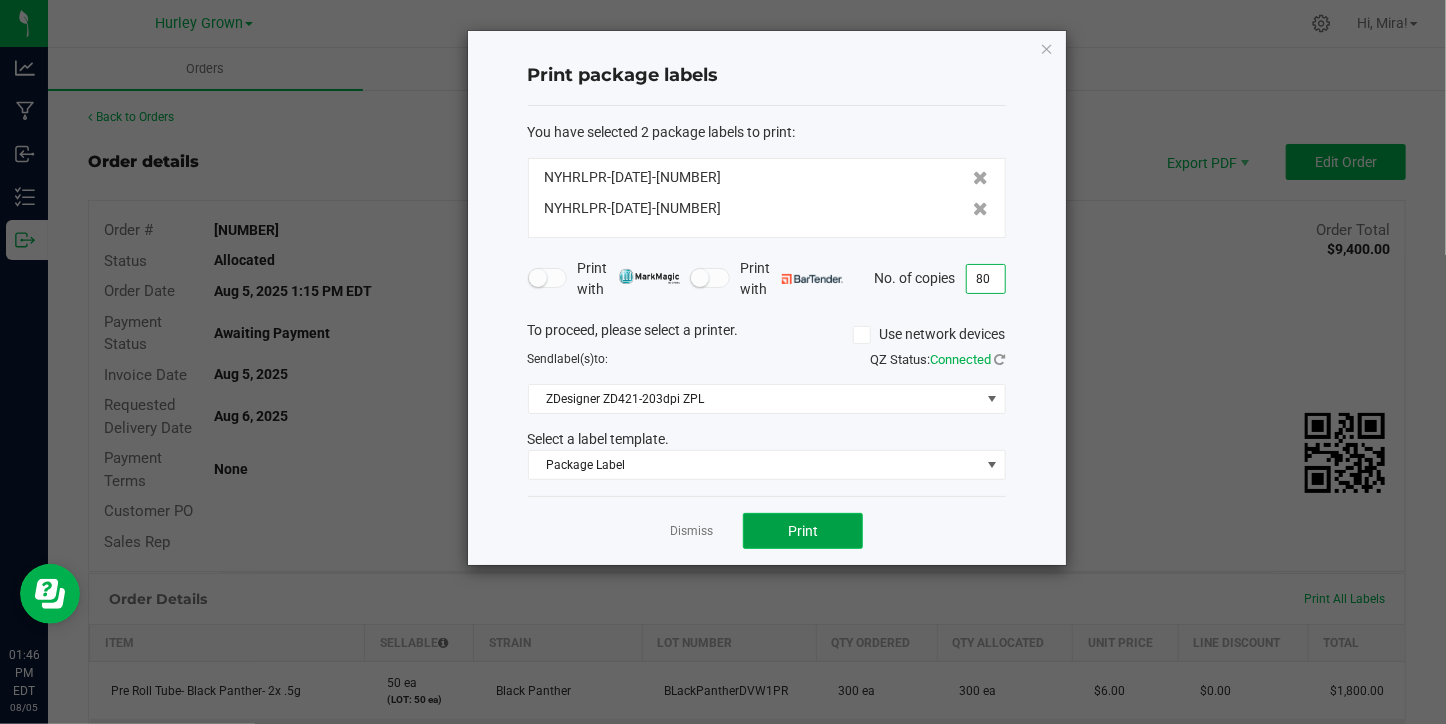 click on "Print" 